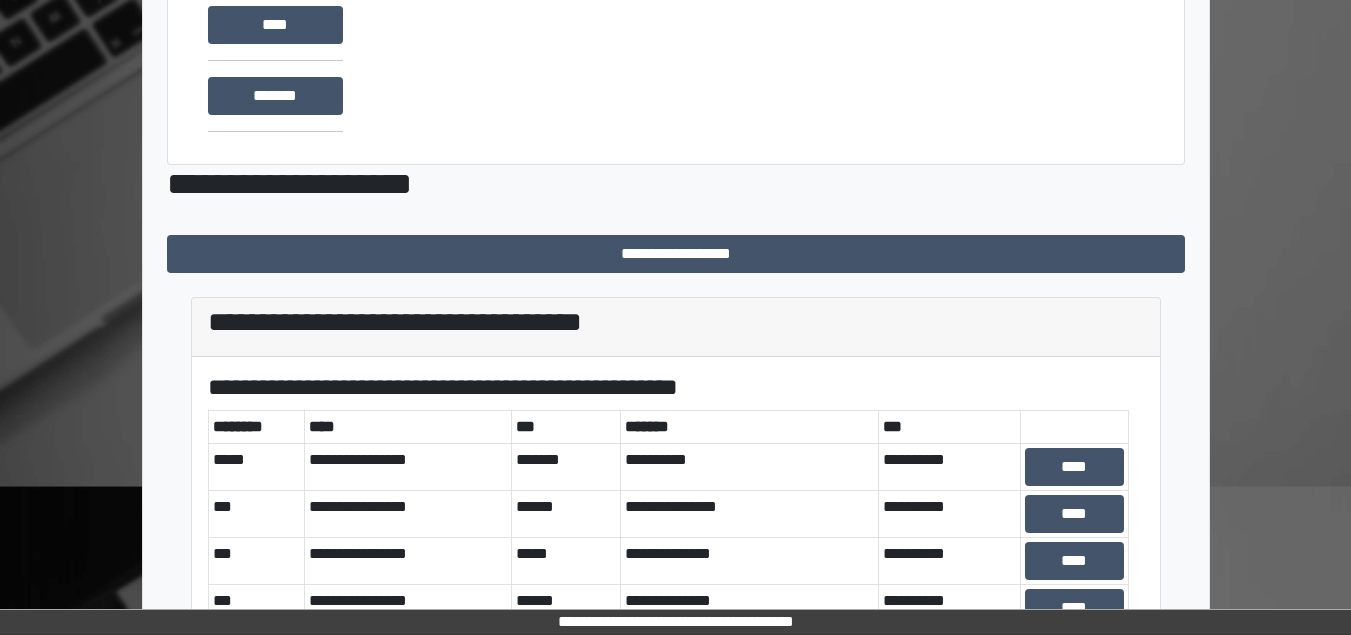scroll, scrollTop: 335, scrollLeft: 0, axis: vertical 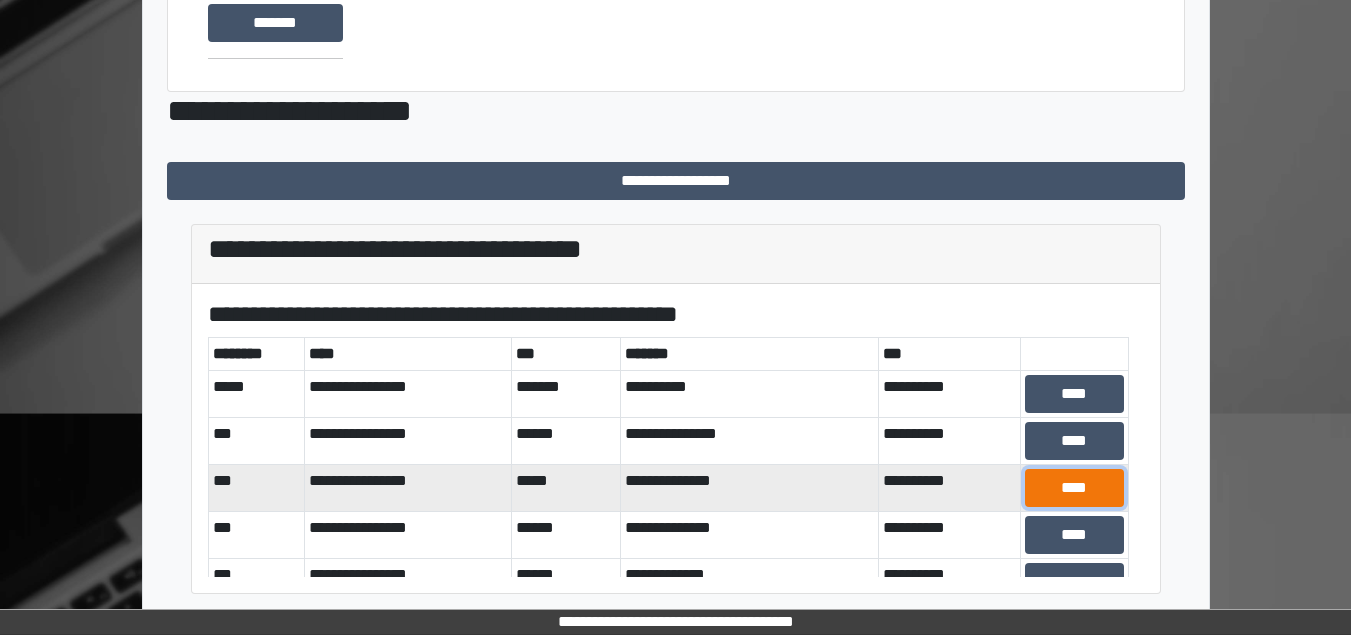click on "****" at bounding box center [1074, 488] 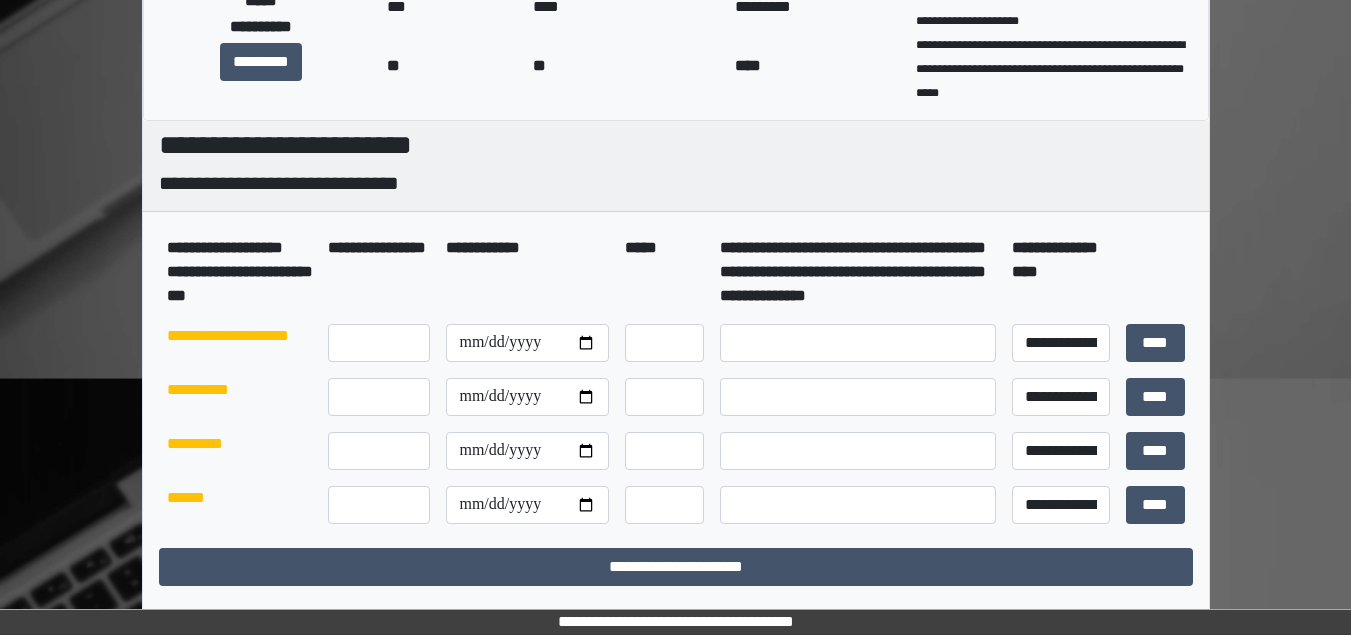scroll, scrollTop: 378, scrollLeft: 0, axis: vertical 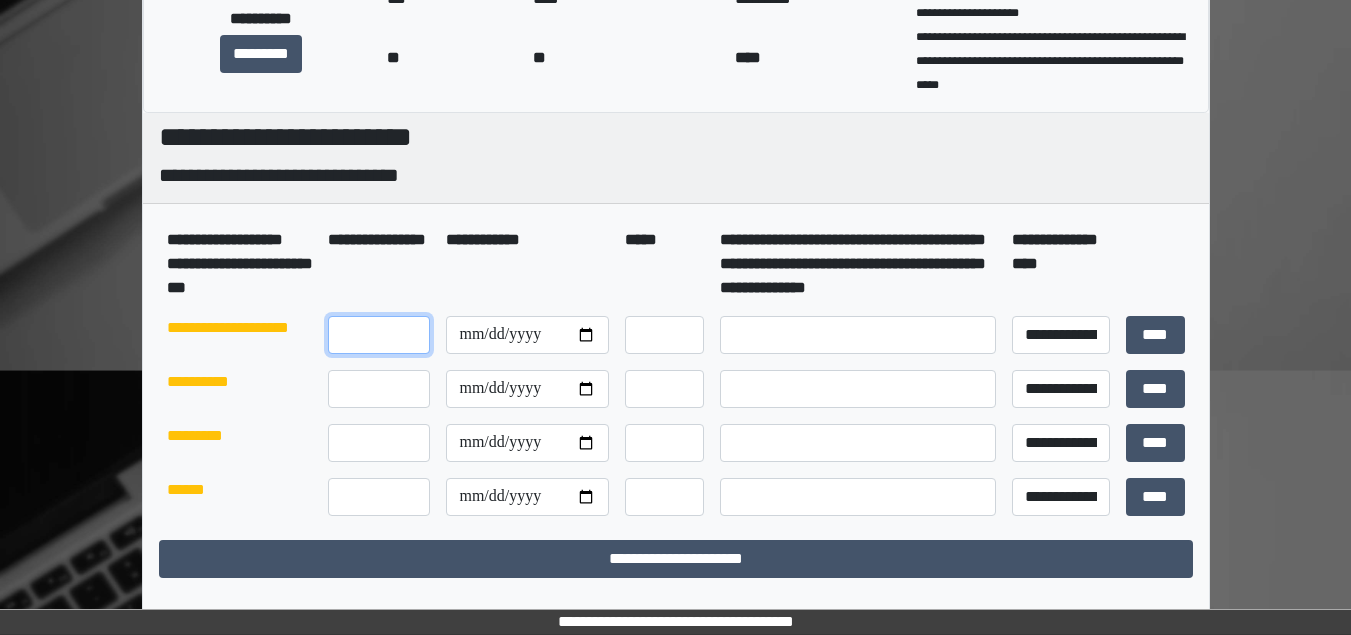 click at bounding box center [379, 335] 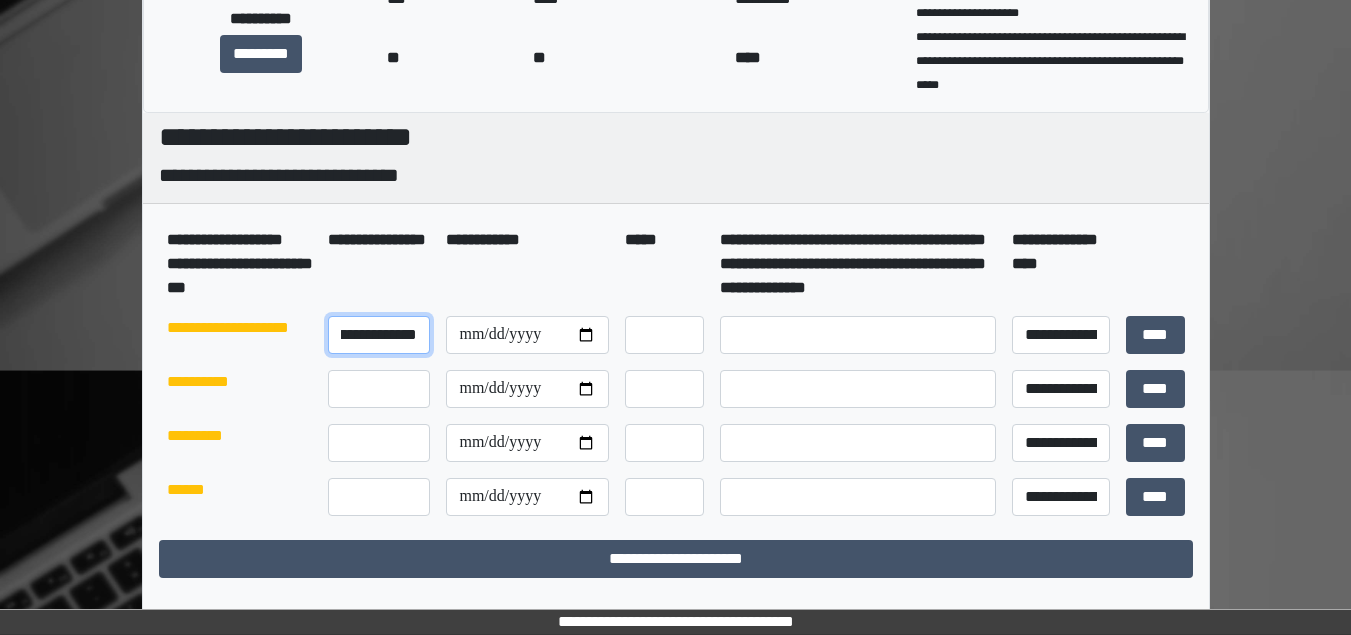 scroll, scrollTop: 0, scrollLeft: 60, axis: horizontal 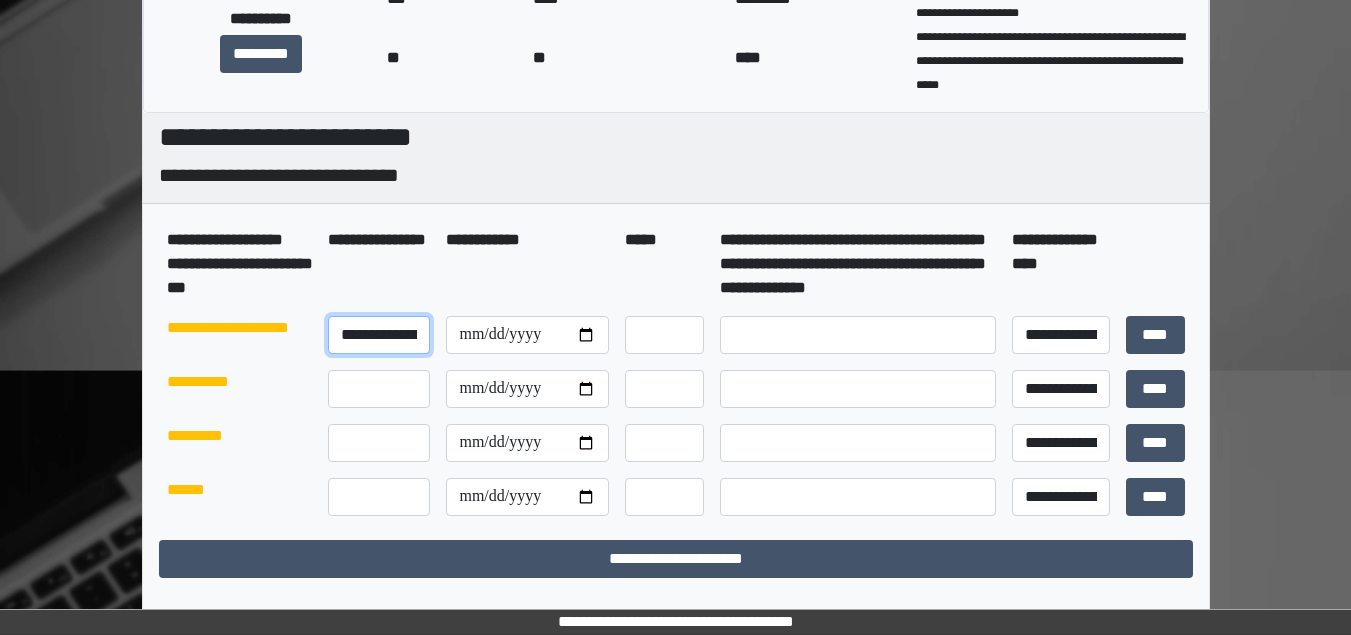 drag, startPoint x: 421, startPoint y: 360, endPoint x: 250, endPoint y: 374, distance: 171.57214 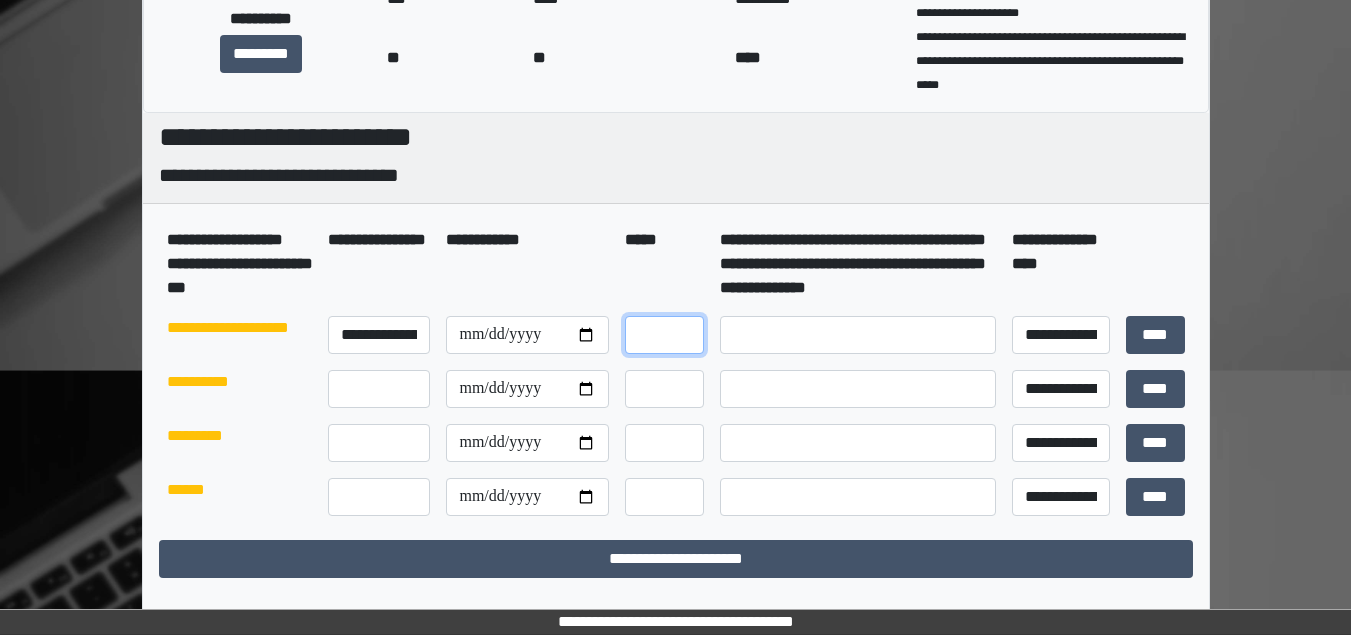click at bounding box center (664, 335) 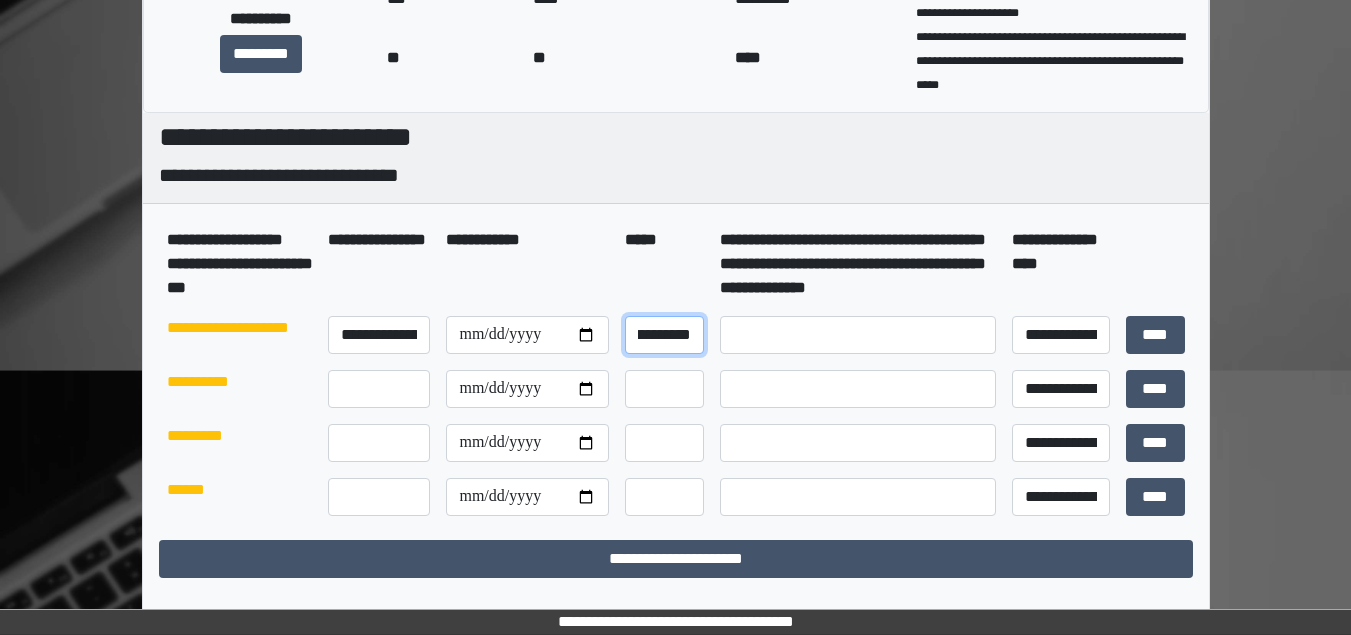 scroll, scrollTop: 0, scrollLeft: 23, axis: horizontal 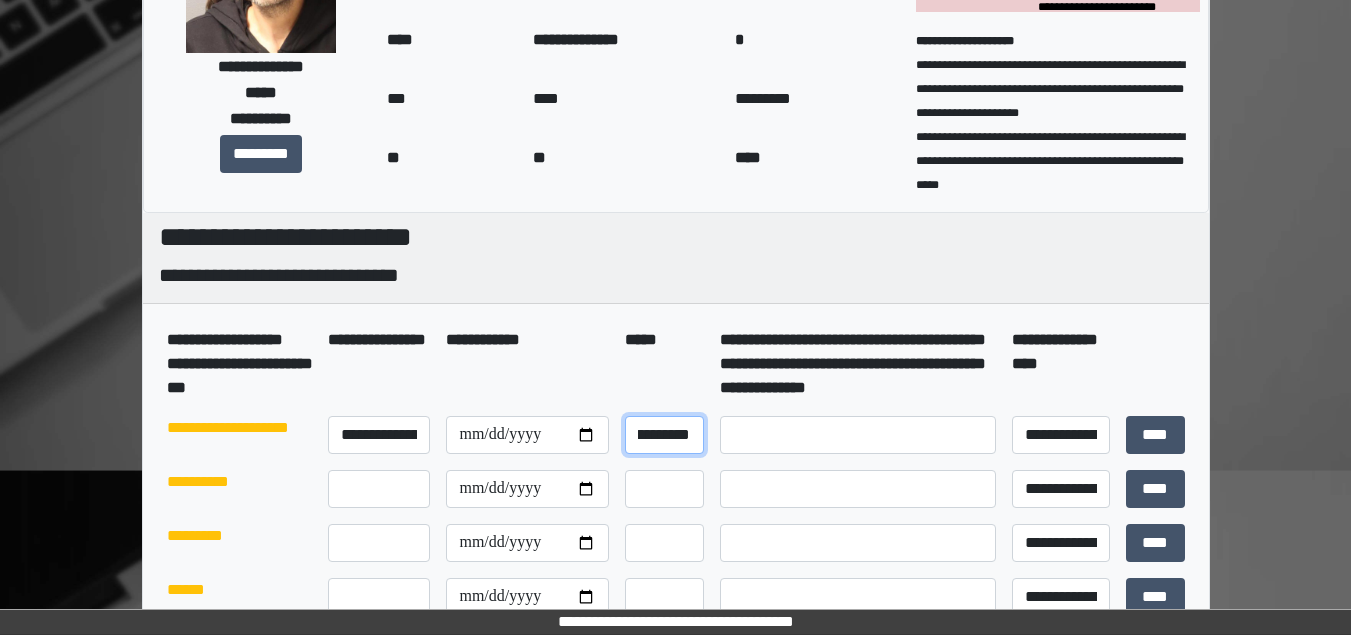 type on "**********" 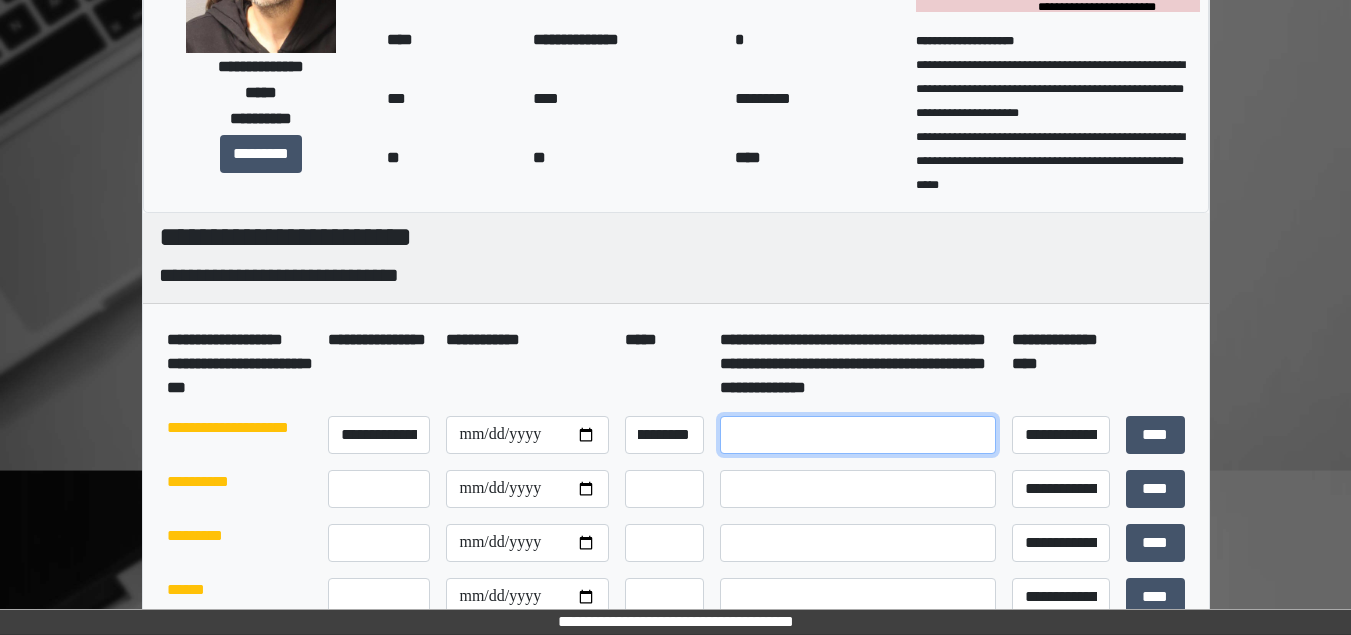 scroll, scrollTop: 0, scrollLeft: 0, axis: both 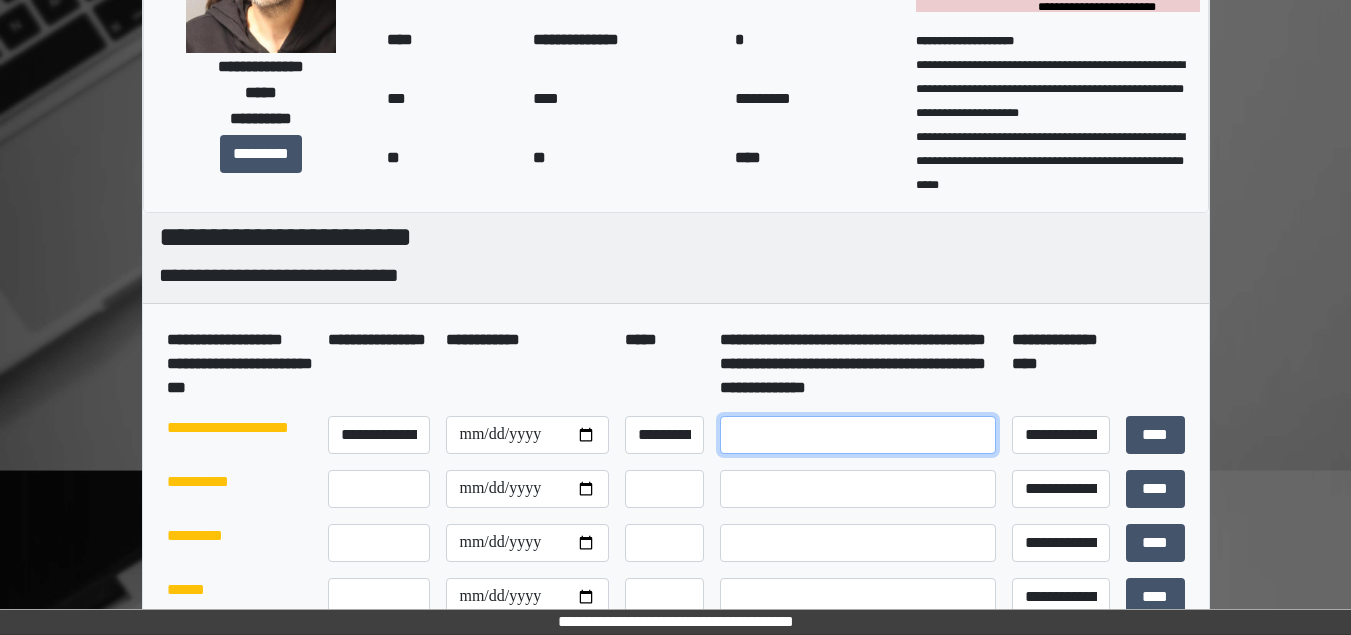 click at bounding box center (858, 435) 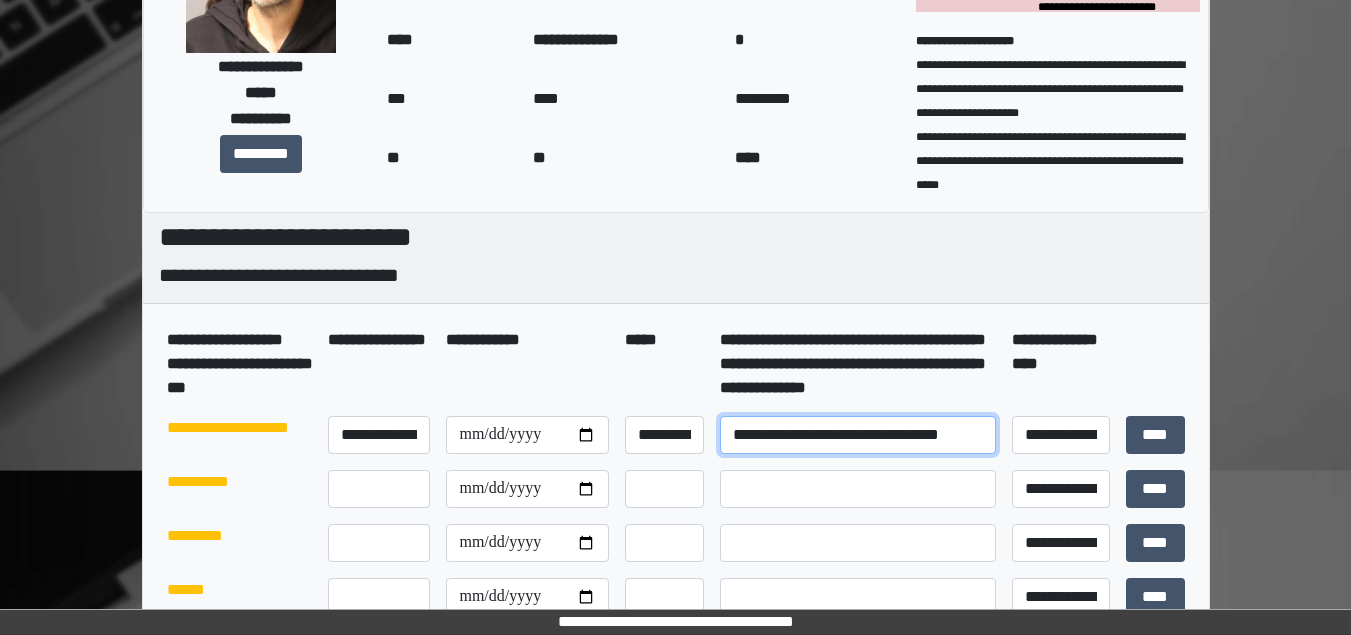 scroll, scrollTop: 0, scrollLeft: 6, axis: horizontal 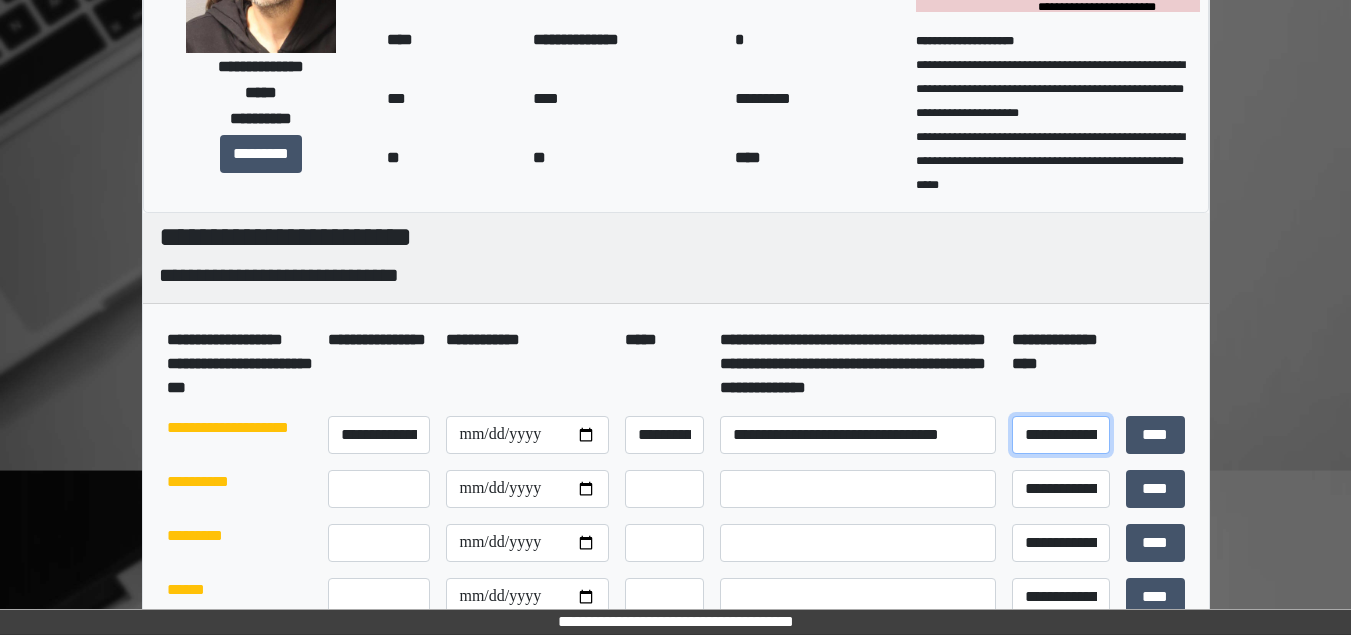 click on "**********" at bounding box center (1061, 435) 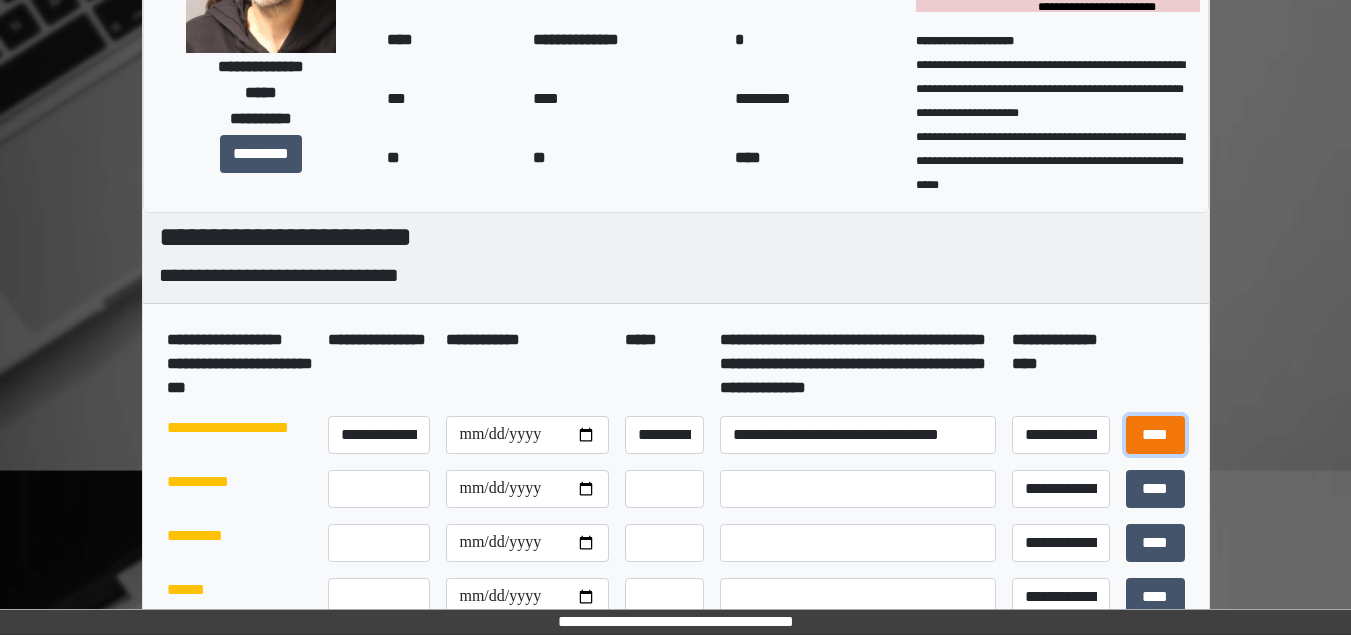 click on "****" at bounding box center [1155, 435] 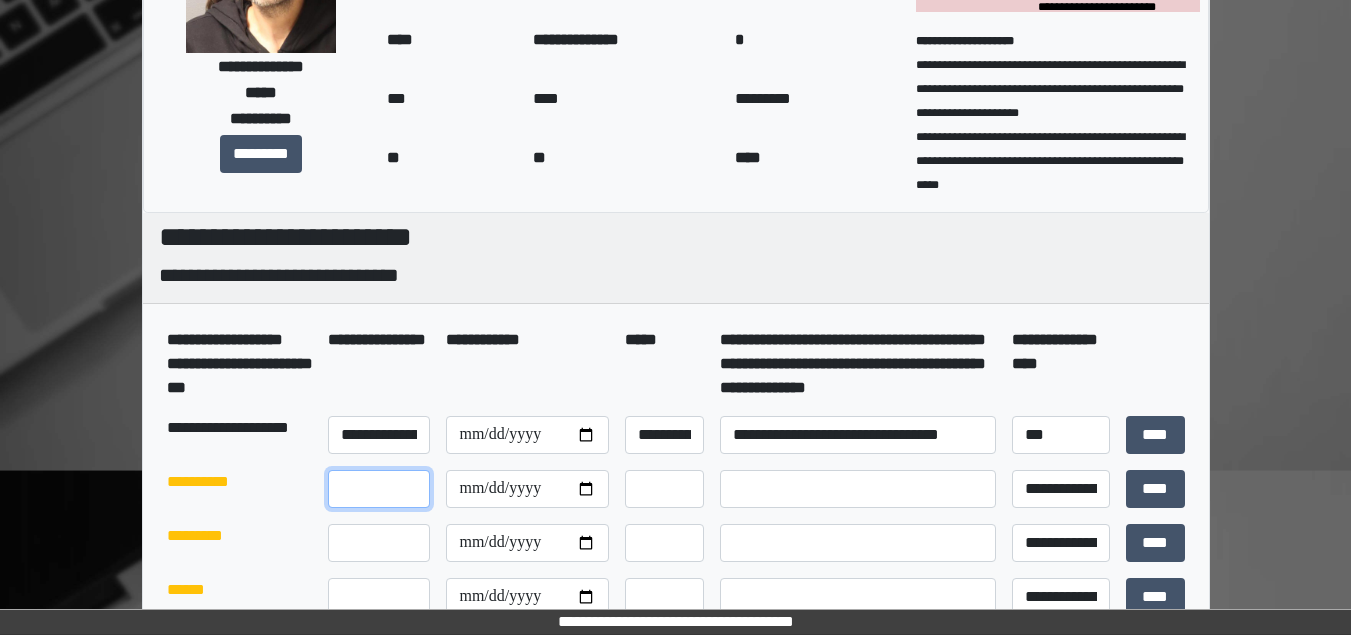 click at bounding box center (379, 489) 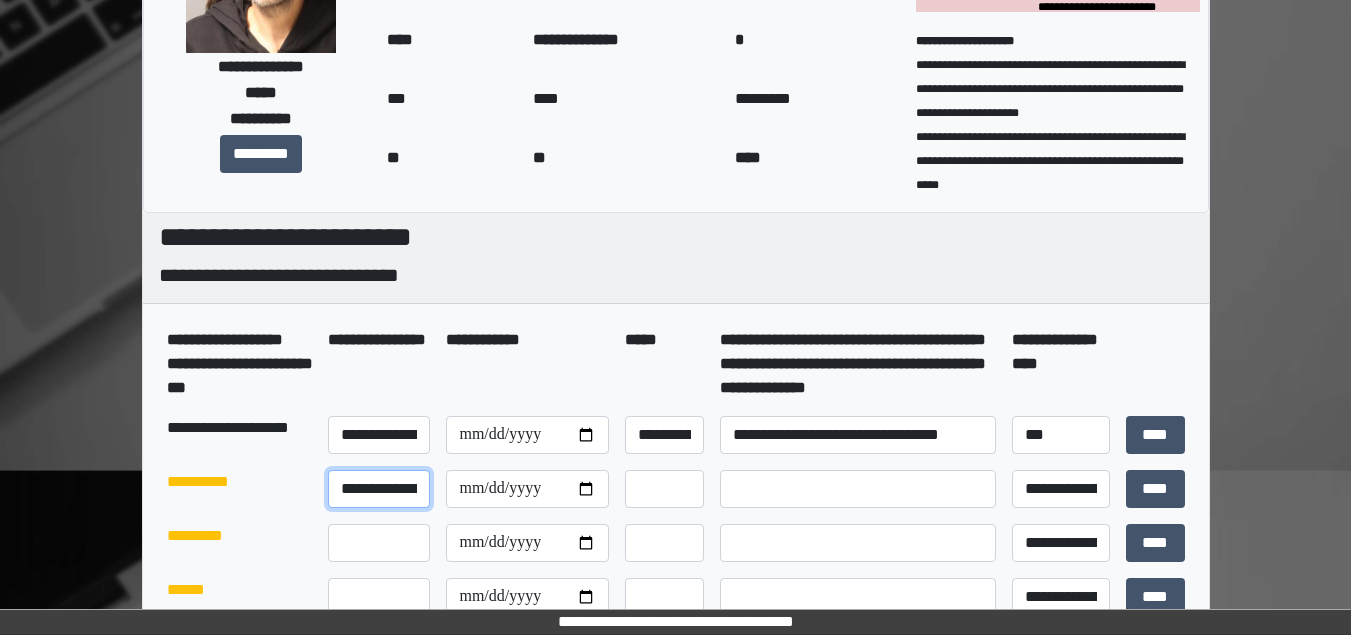 scroll, scrollTop: 0, scrollLeft: 60, axis: horizontal 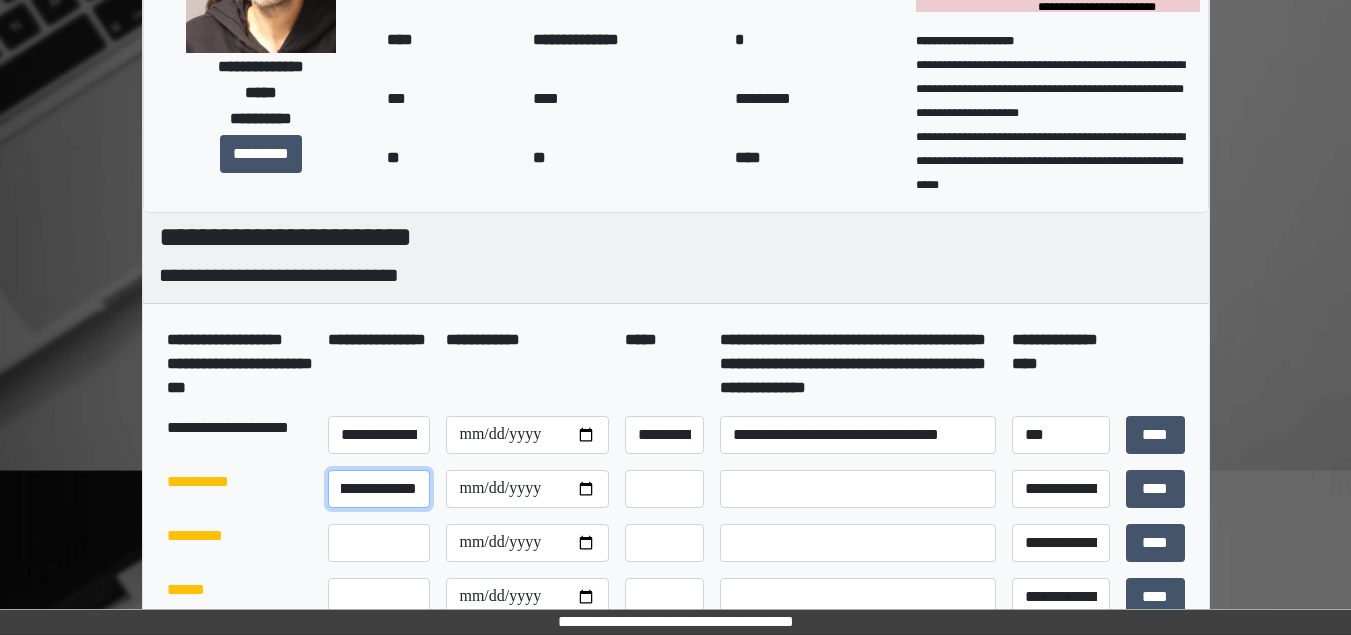 type on "**********" 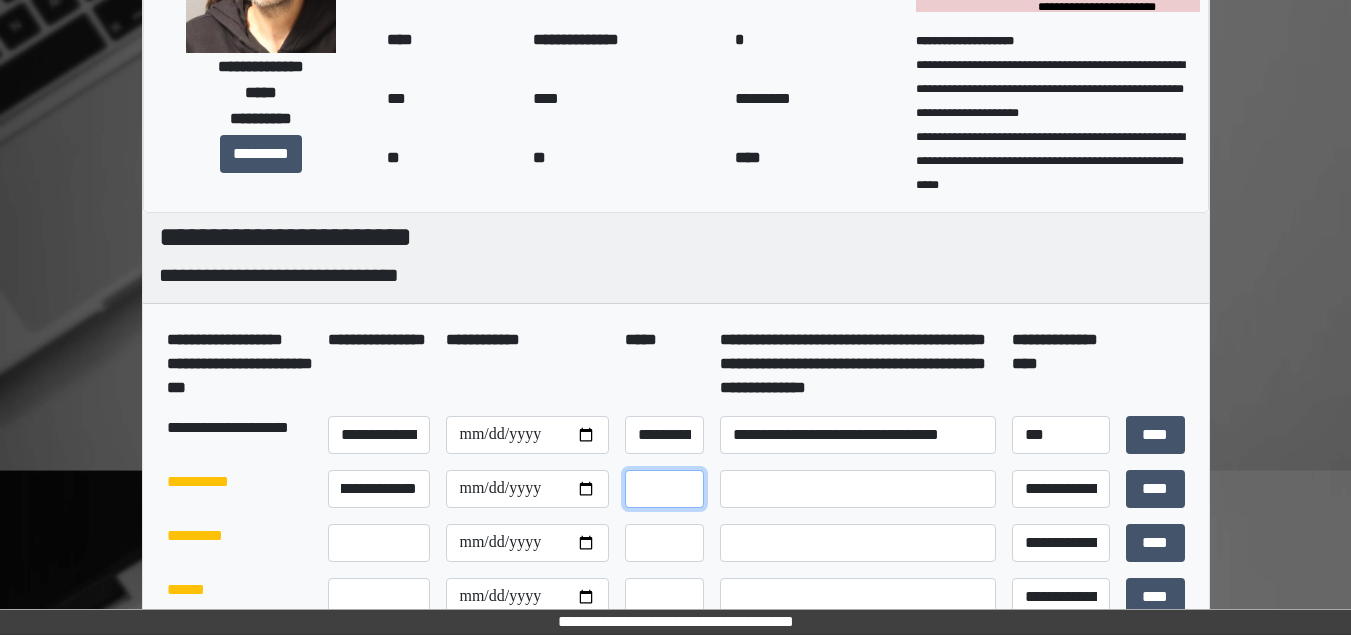 scroll, scrollTop: 0, scrollLeft: 0, axis: both 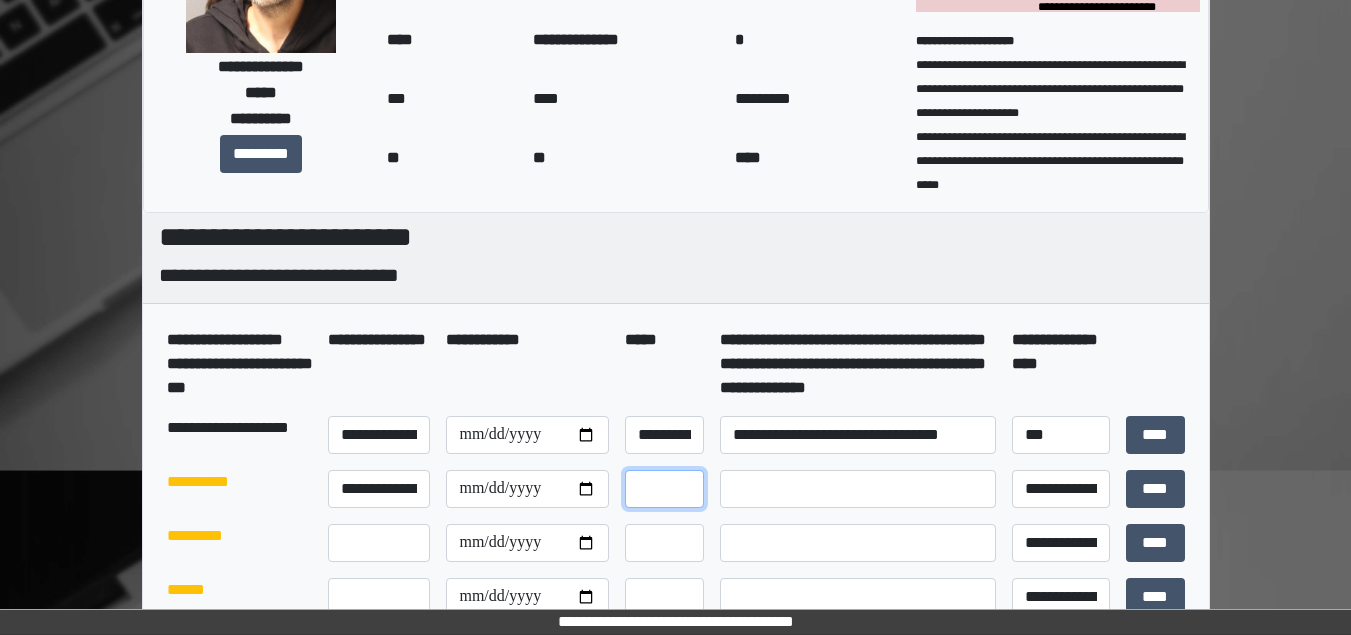 click at bounding box center [664, 489] 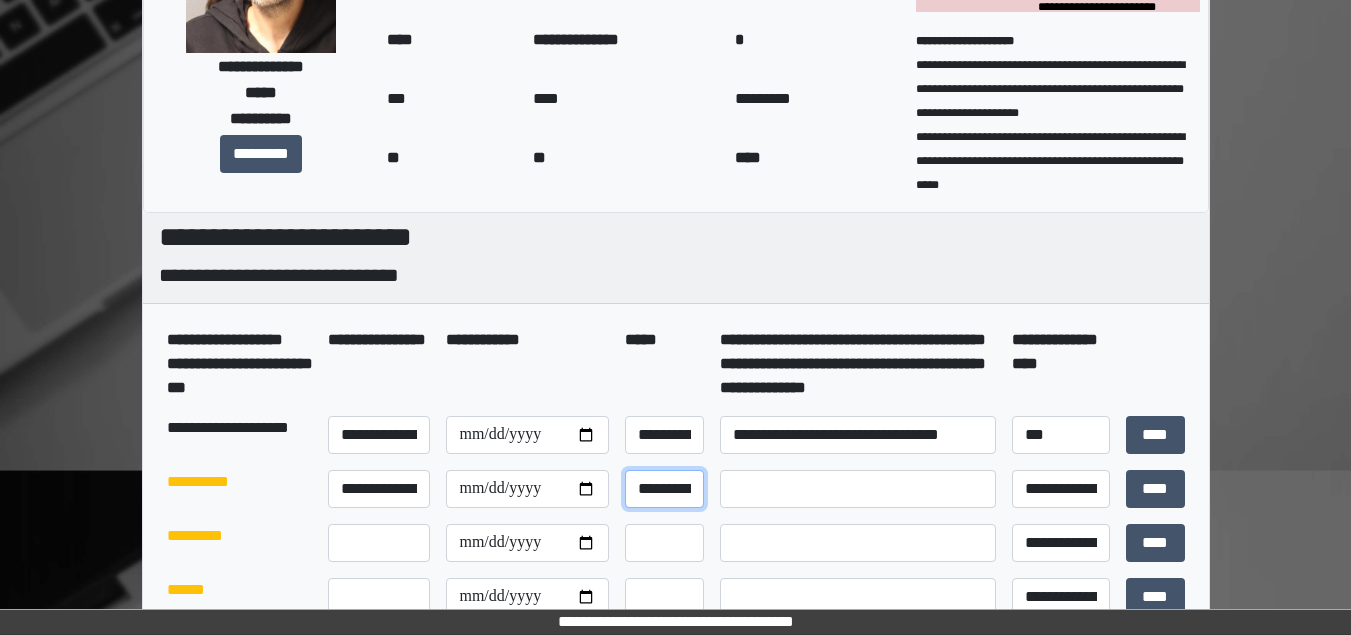 scroll, scrollTop: 0, scrollLeft: 7, axis: horizontal 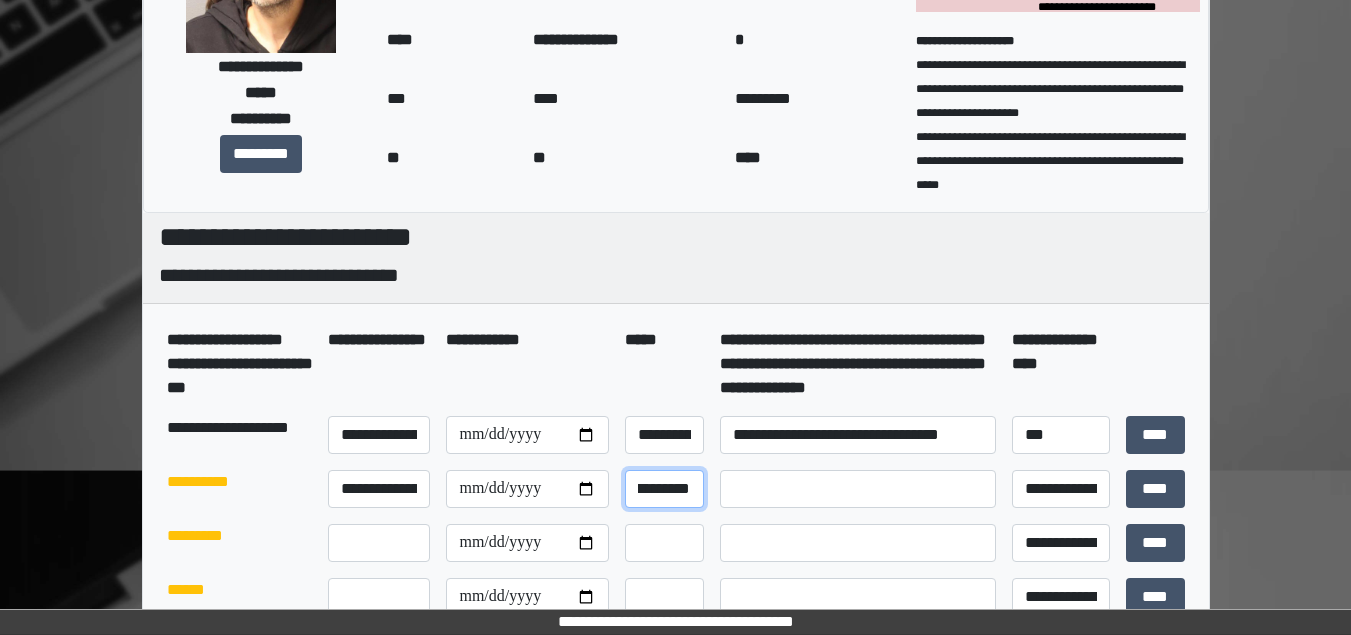 type on "*********" 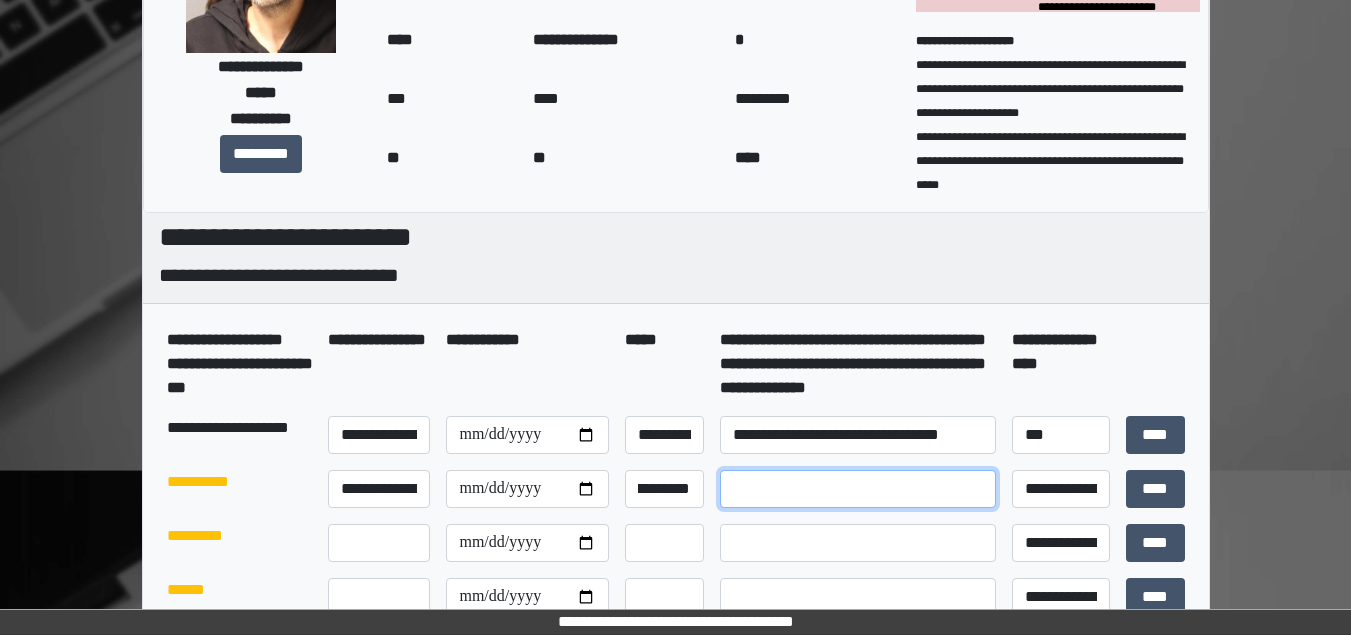 scroll, scrollTop: 0, scrollLeft: 0, axis: both 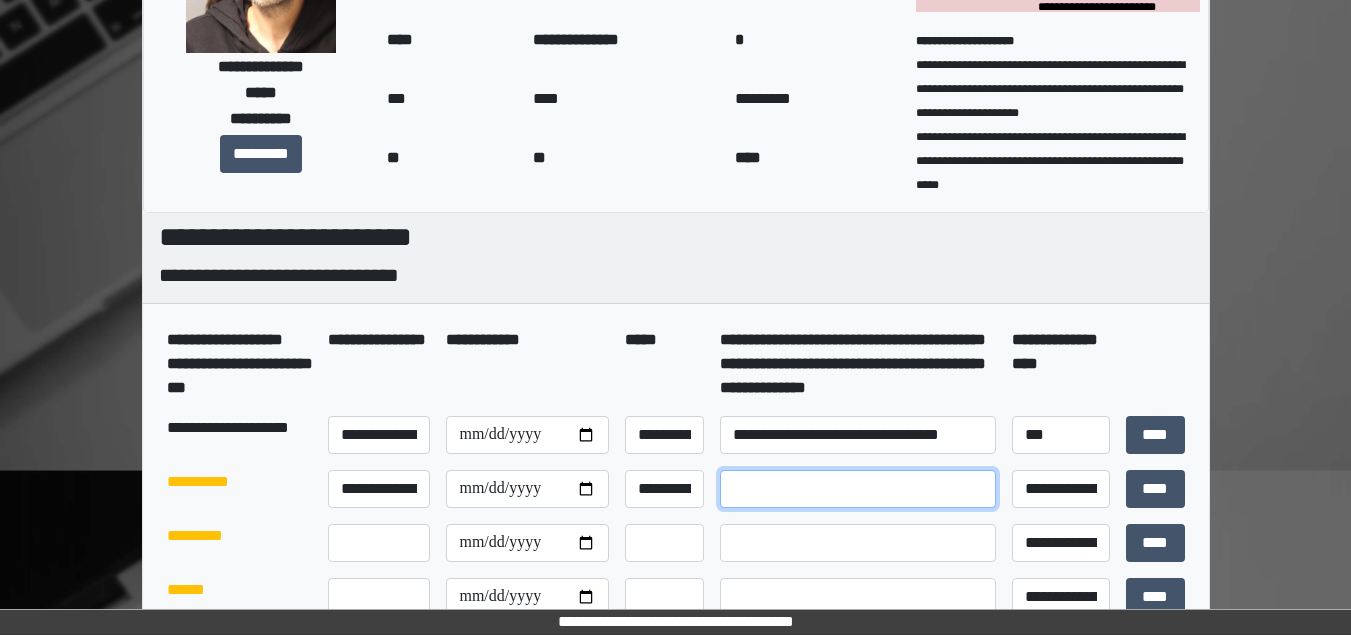 click at bounding box center [858, 489] 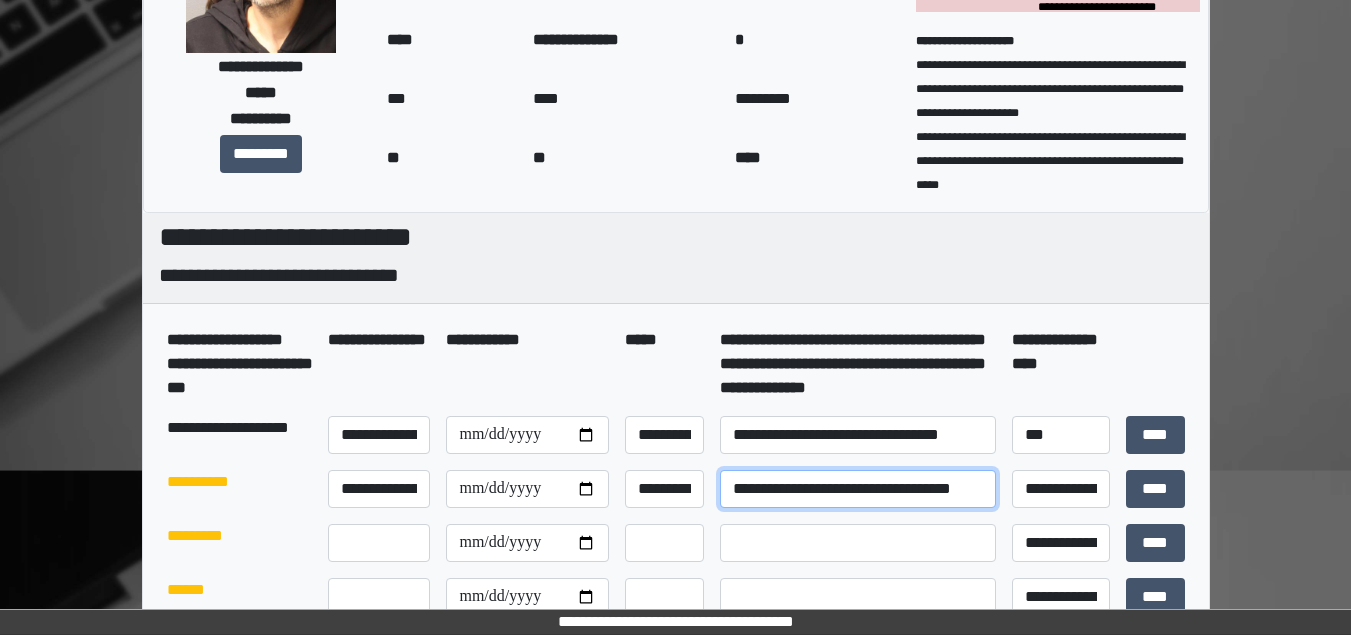 scroll, scrollTop: 0, scrollLeft: 14, axis: horizontal 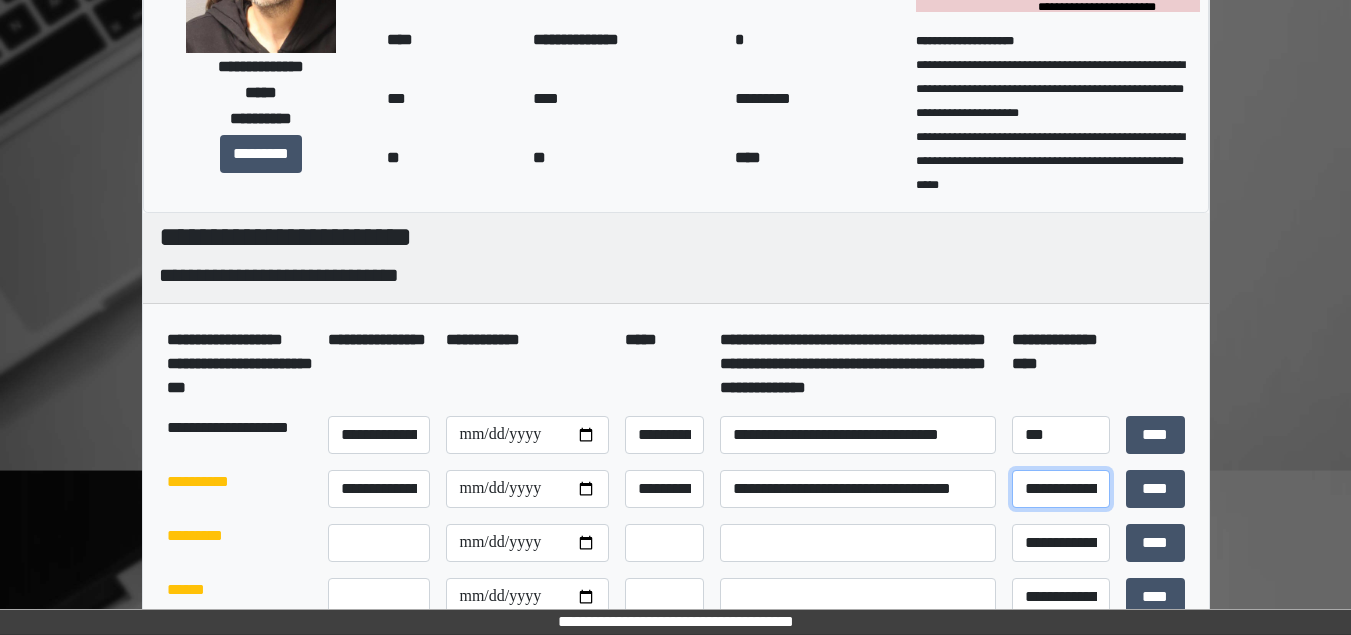 click on "**********" at bounding box center (1061, 489) 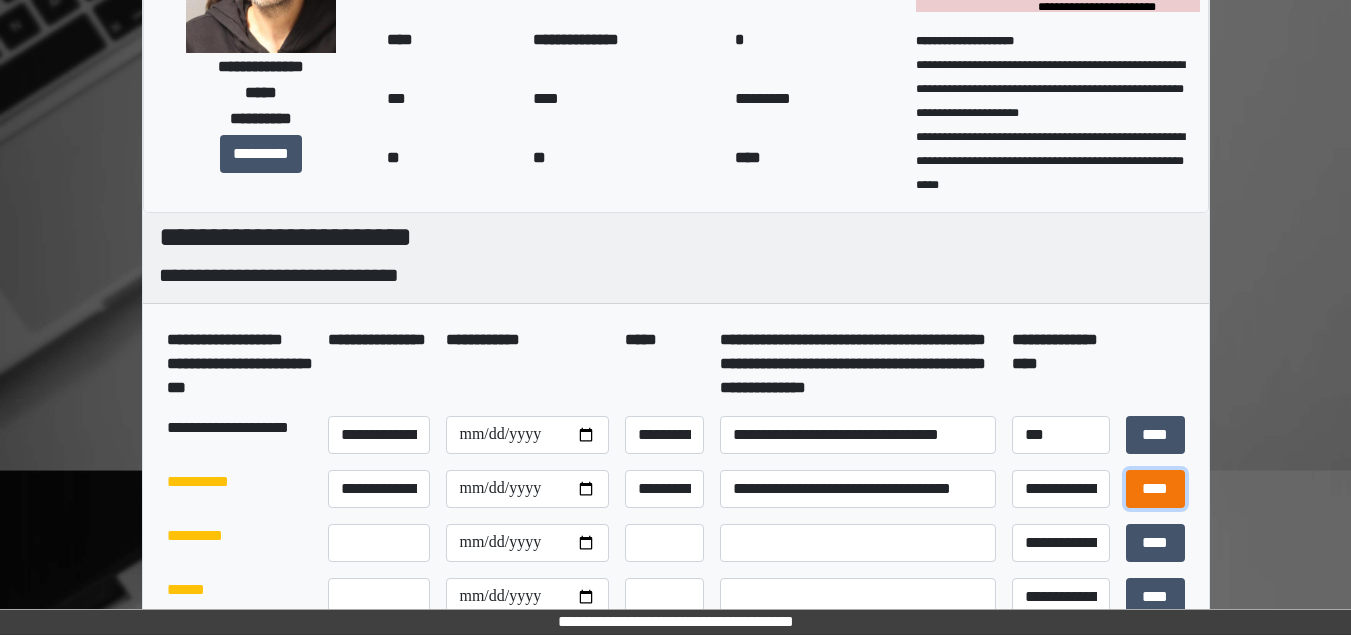 click on "****" at bounding box center [1155, 489] 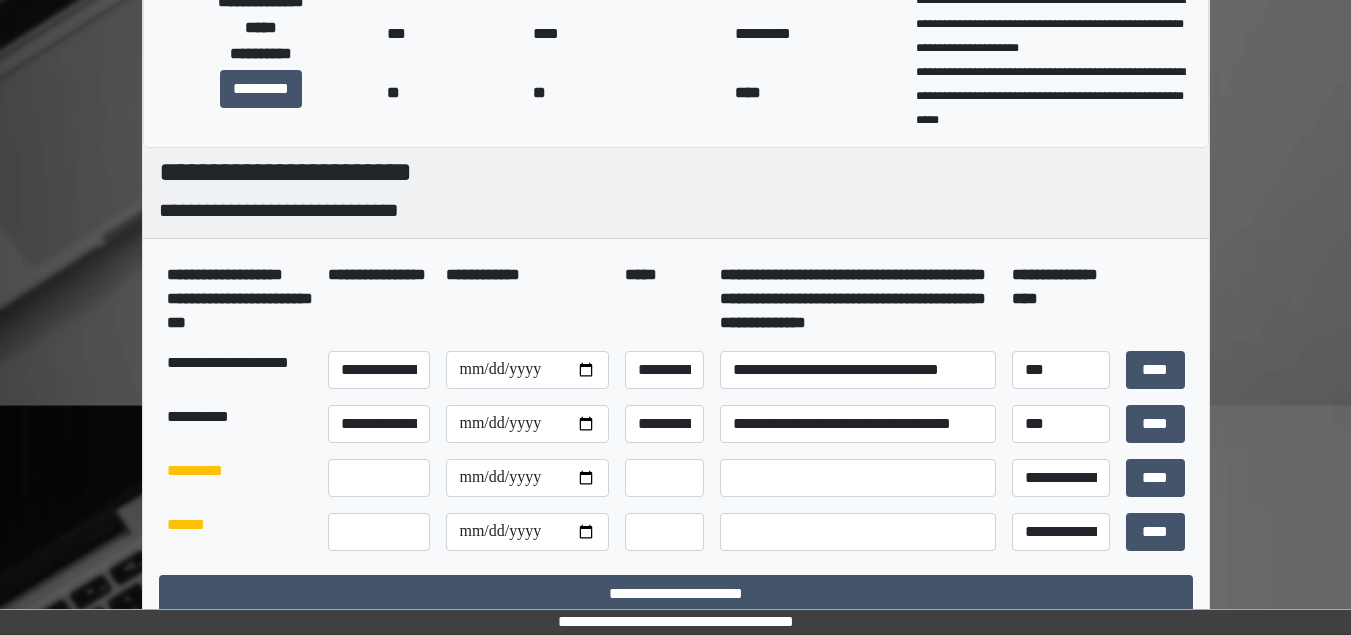 scroll, scrollTop: 378, scrollLeft: 0, axis: vertical 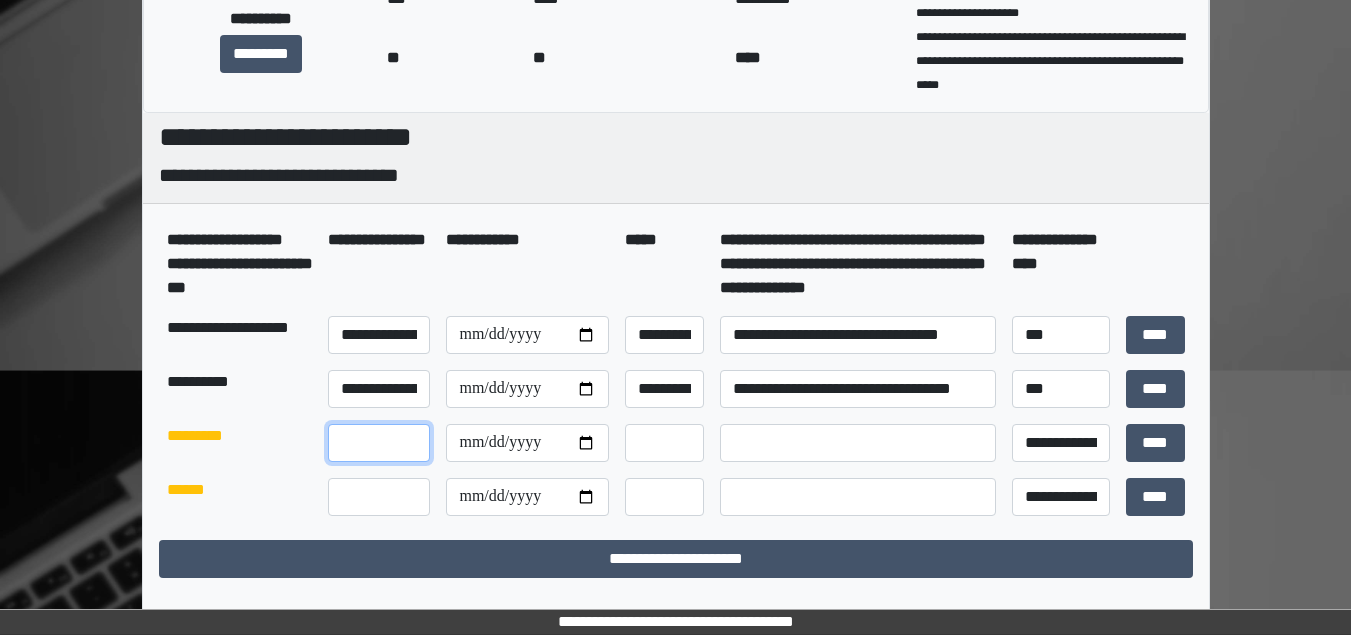 click at bounding box center [379, 443] 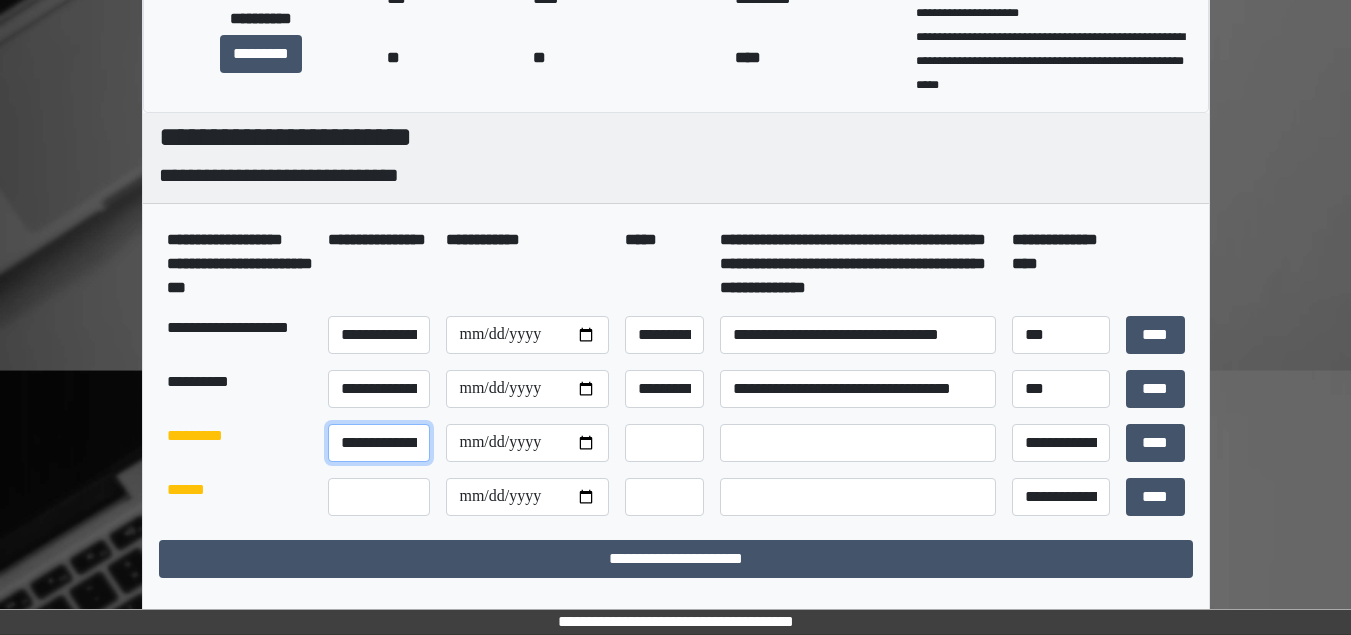scroll, scrollTop: 0, scrollLeft: 60, axis: horizontal 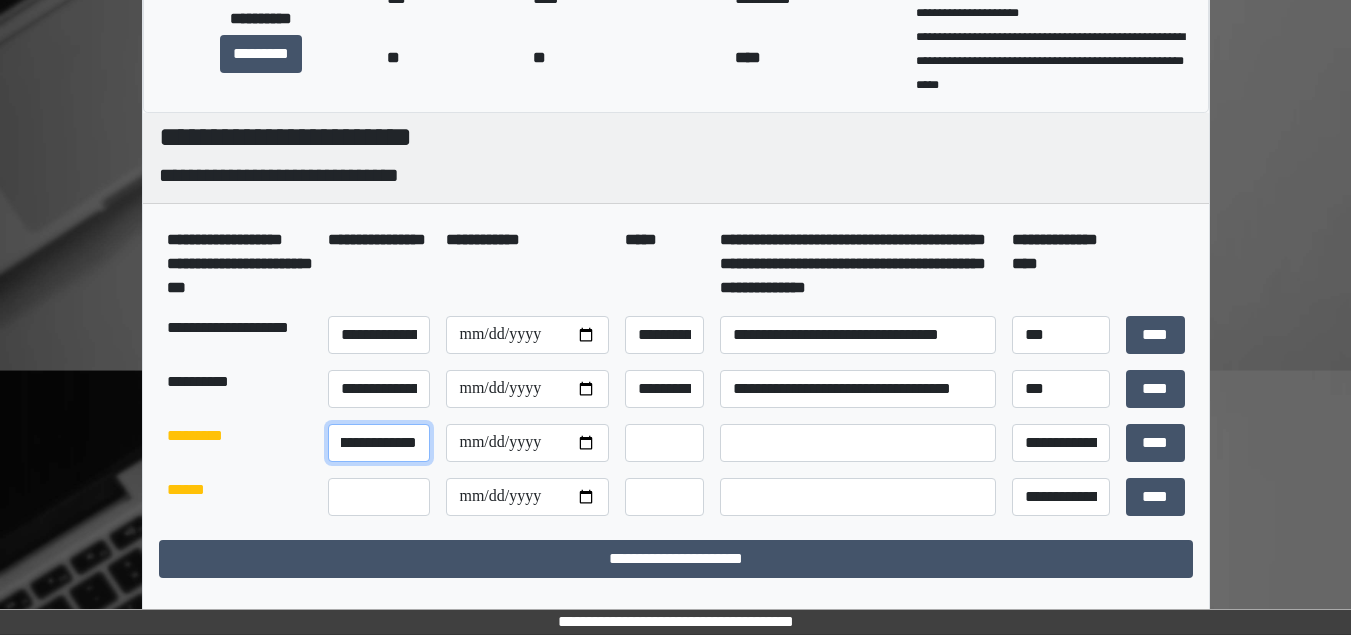 type on "**********" 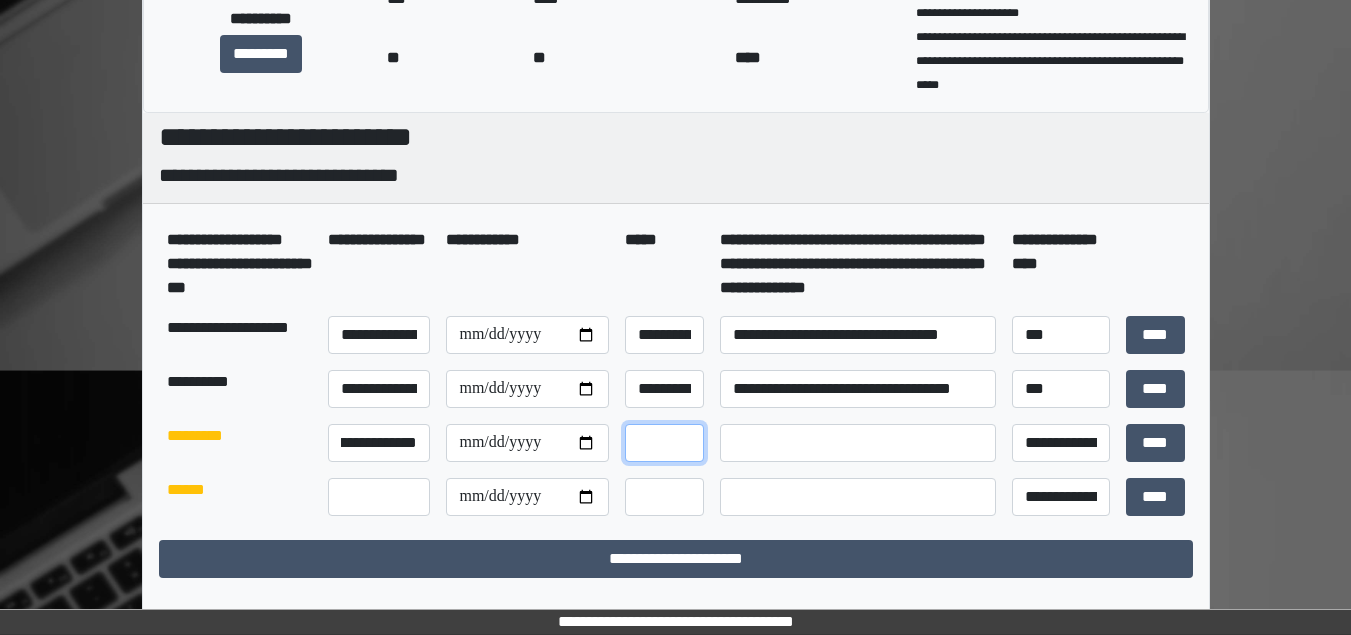scroll, scrollTop: 0, scrollLeft: 0, axis: both 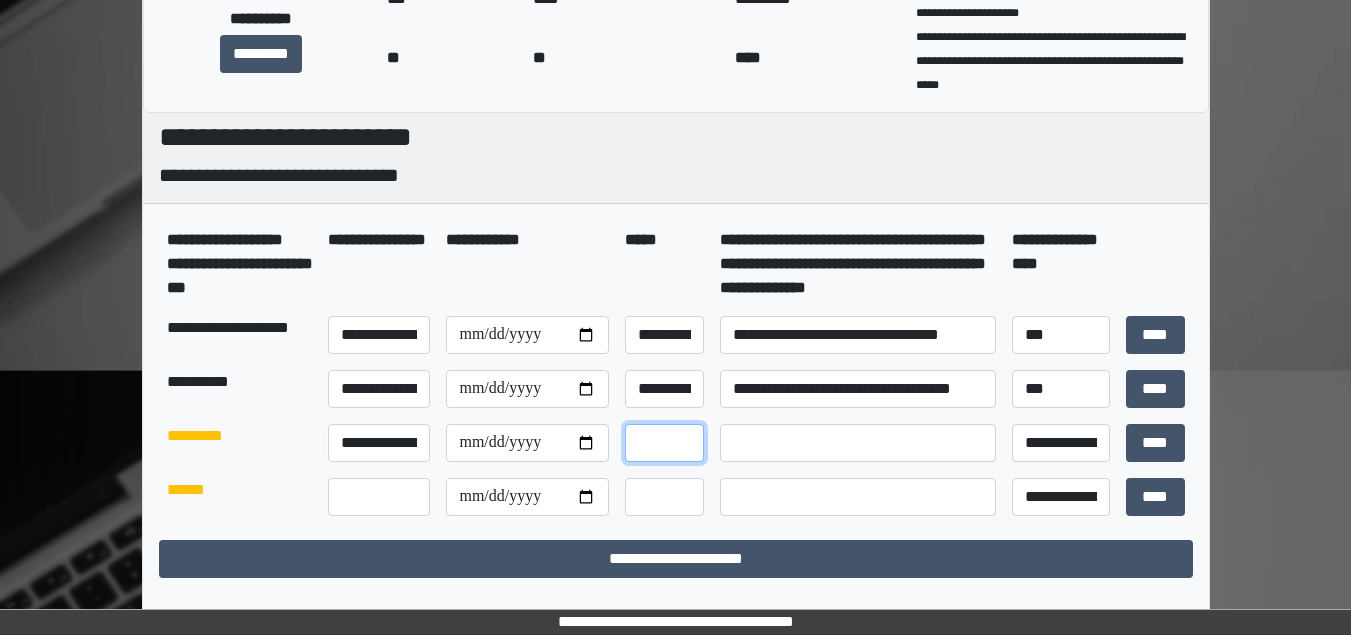 click at bounding box center [664, 443] 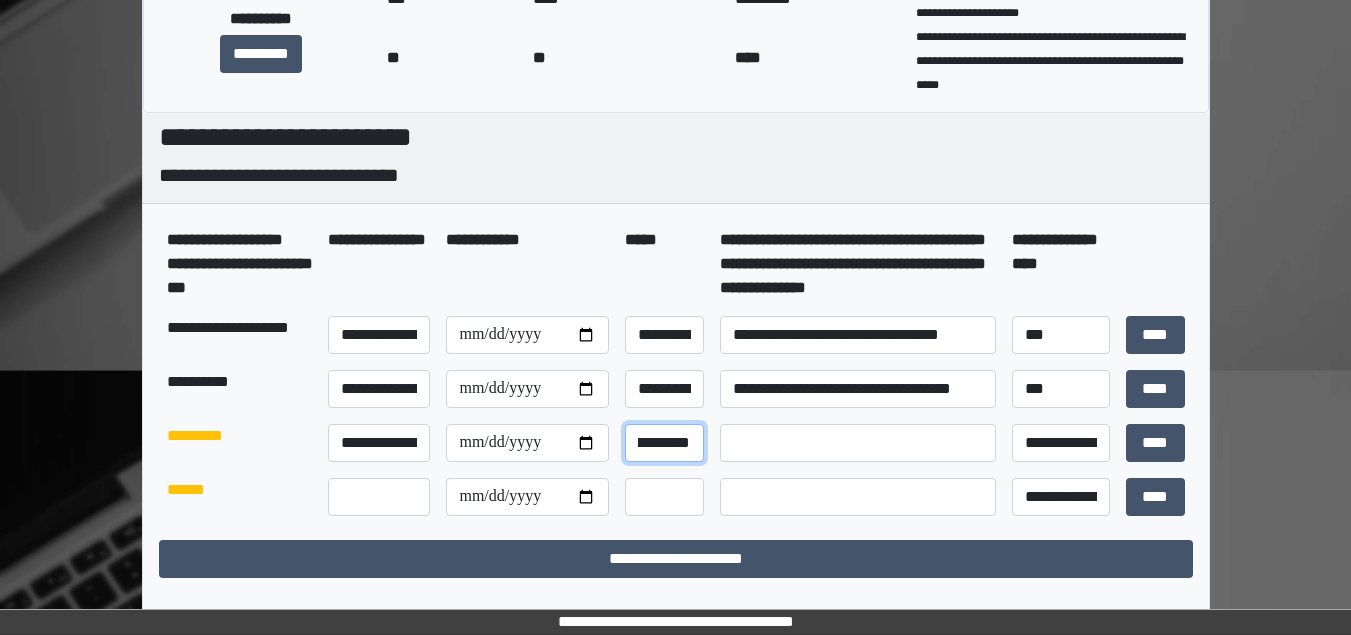scroll, scrollTop: 0, scrollLeft: 135, axis: horizontal 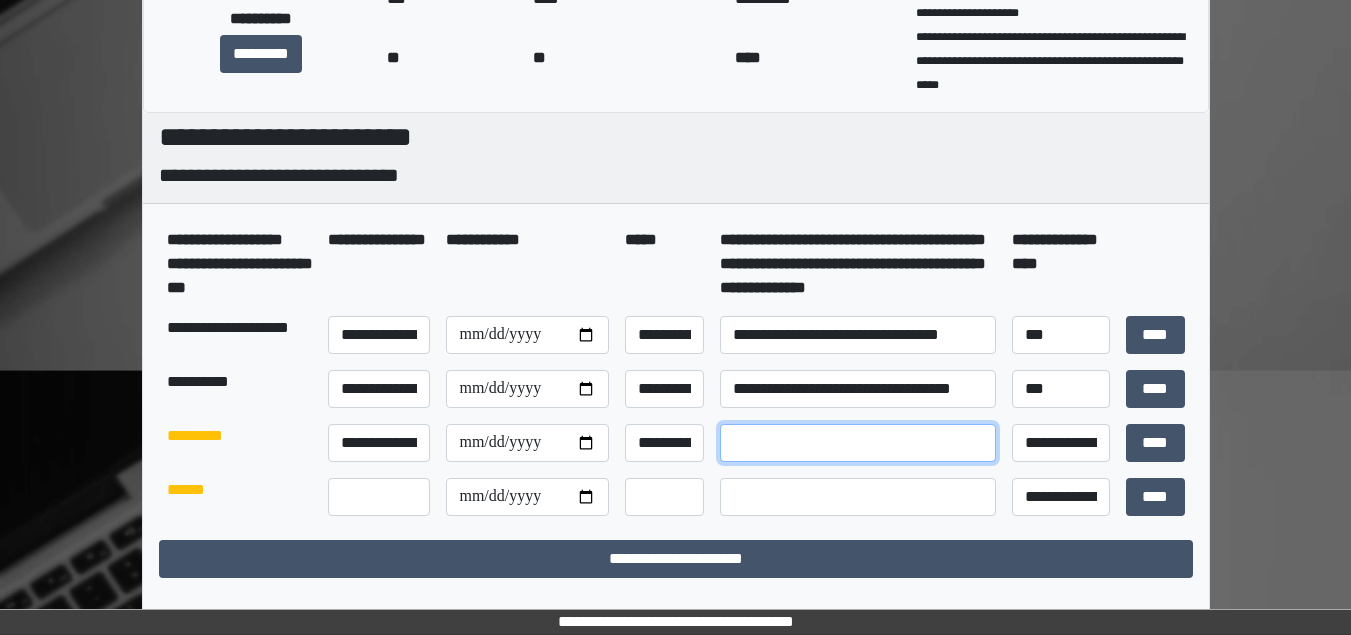 click at bounding box center (858, 443) 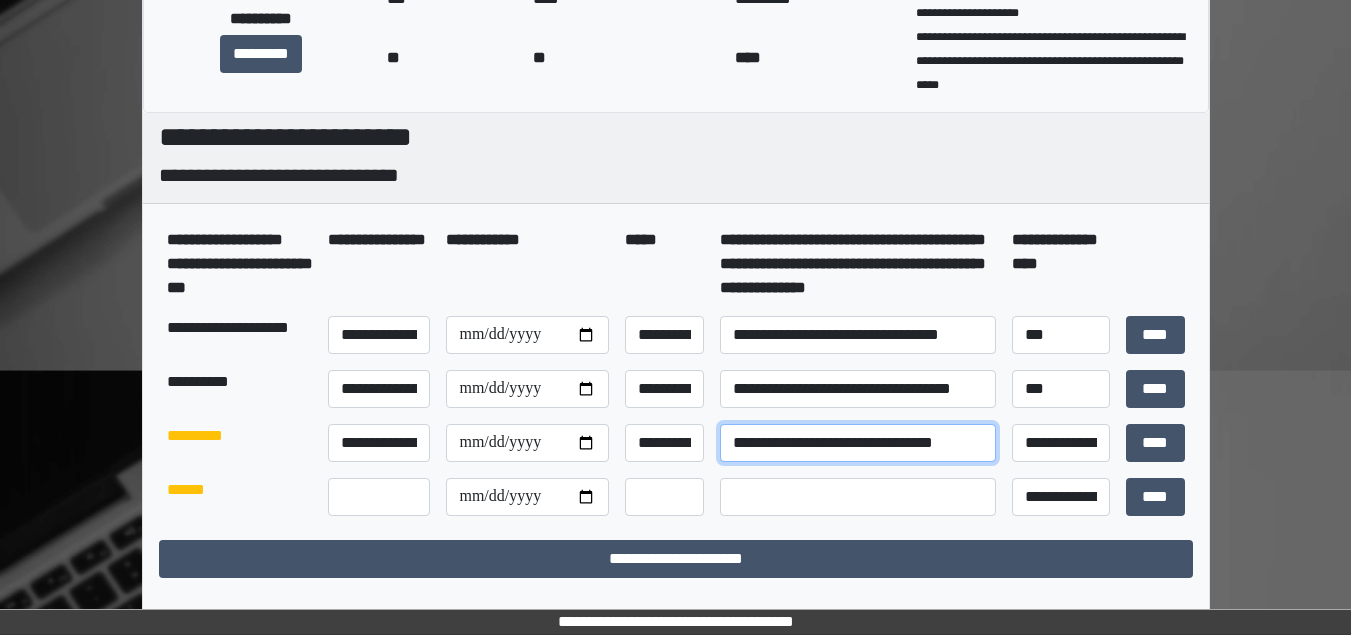 type on "**********" 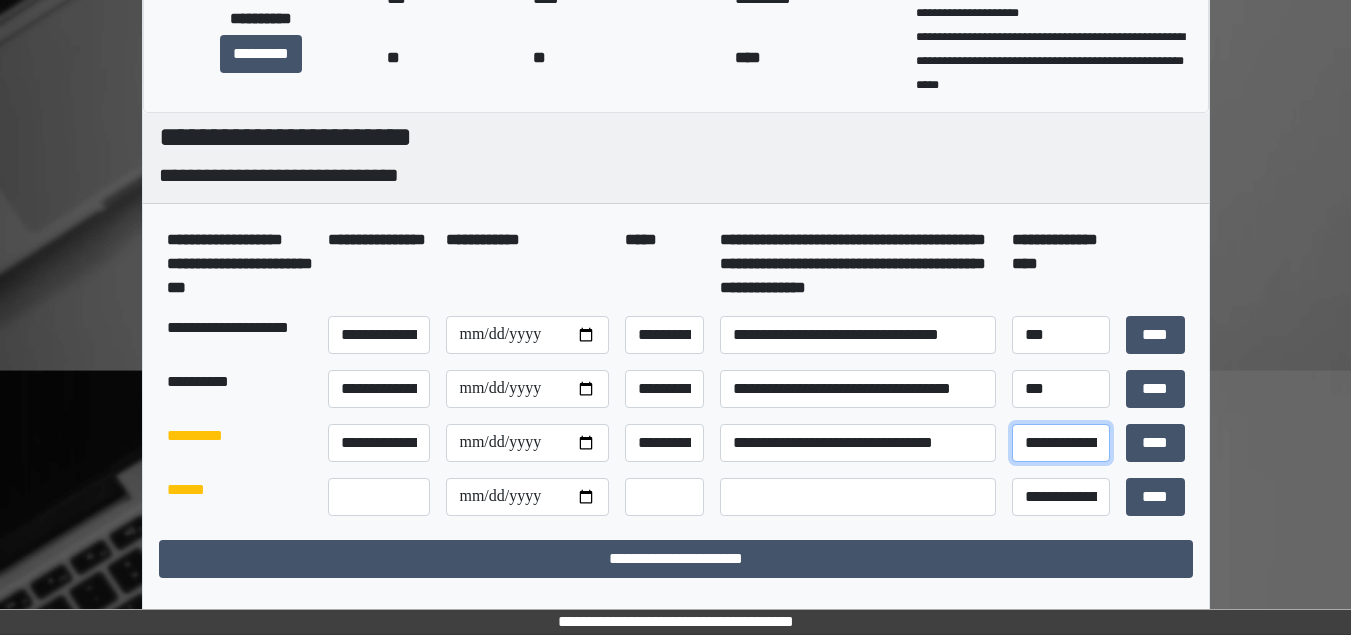 click on "**********" at bounding box center [1061, 443] 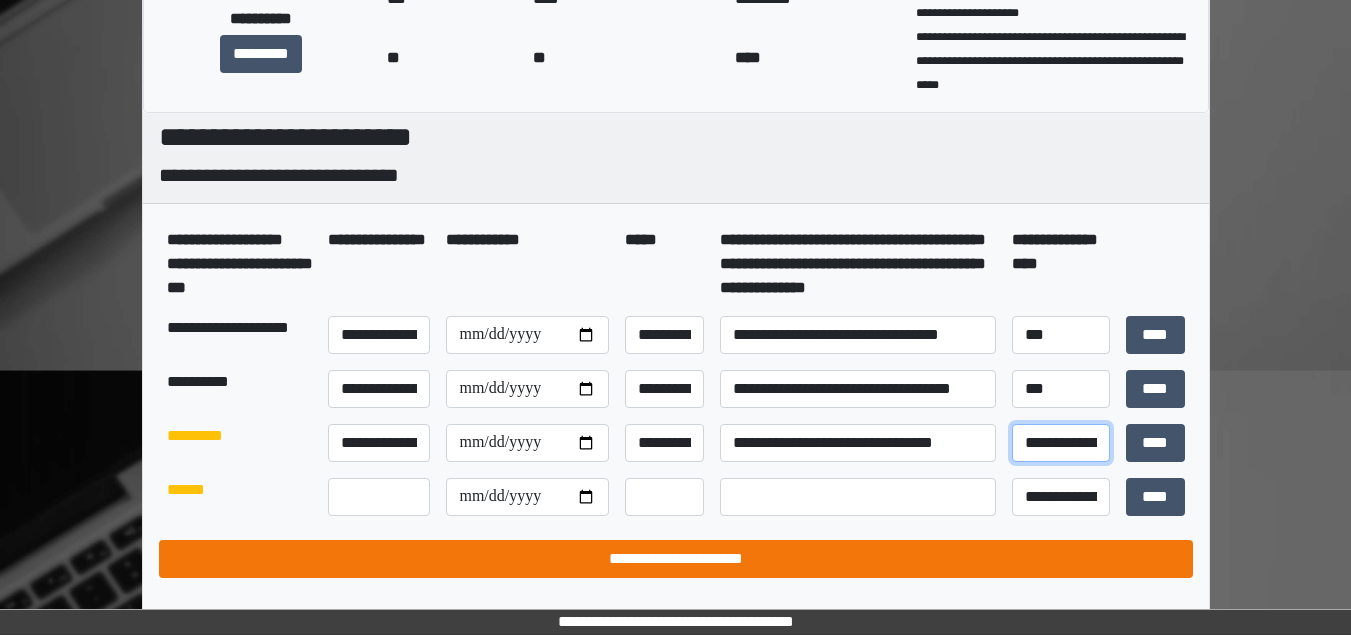select on "*" 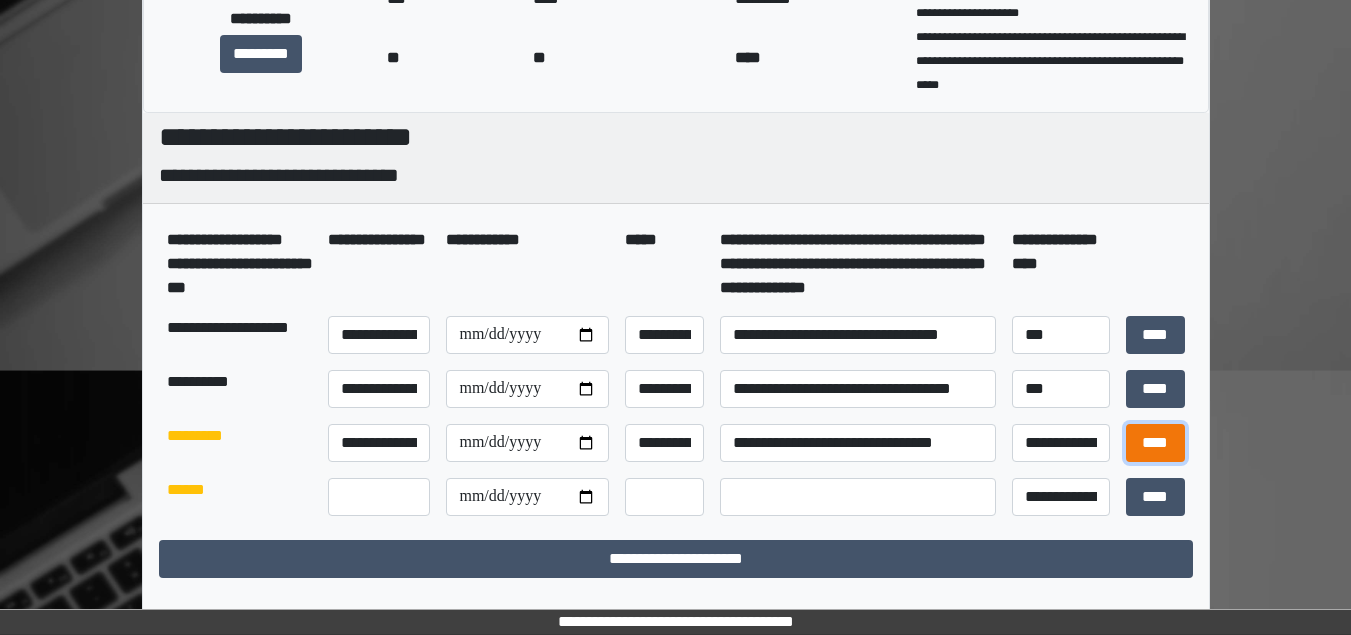 click on "****" at bounding box center (1155, 443) 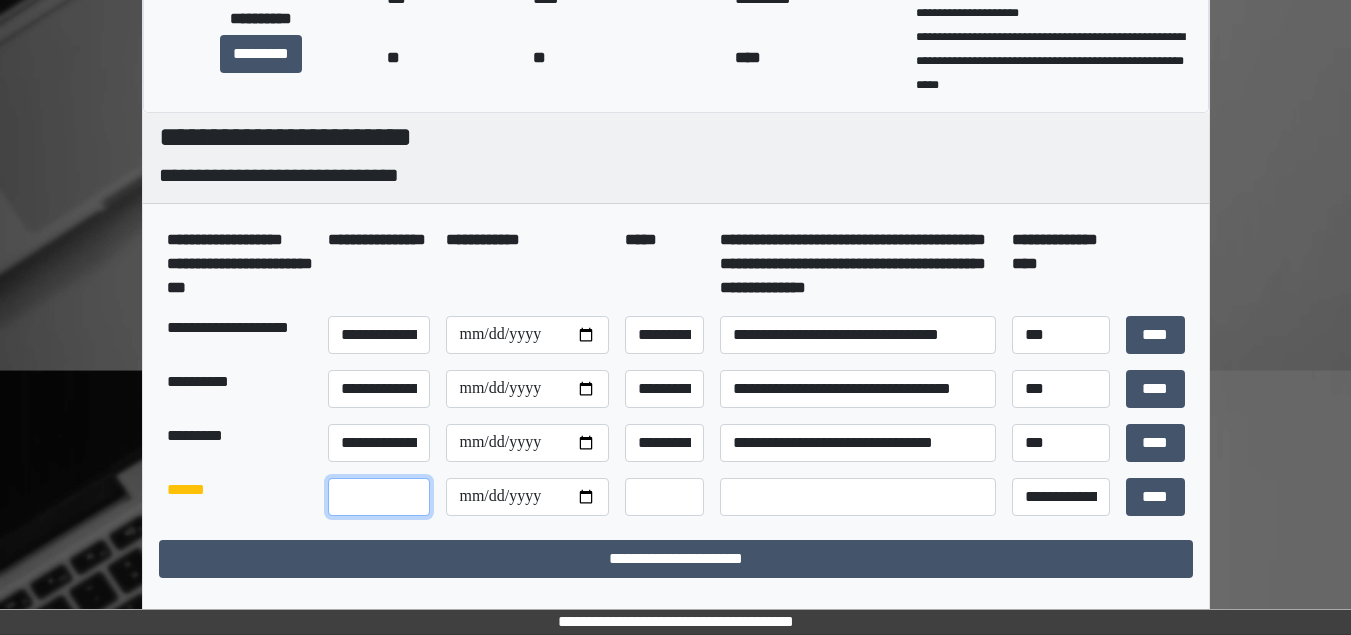 click at bounding box center (379, 497) 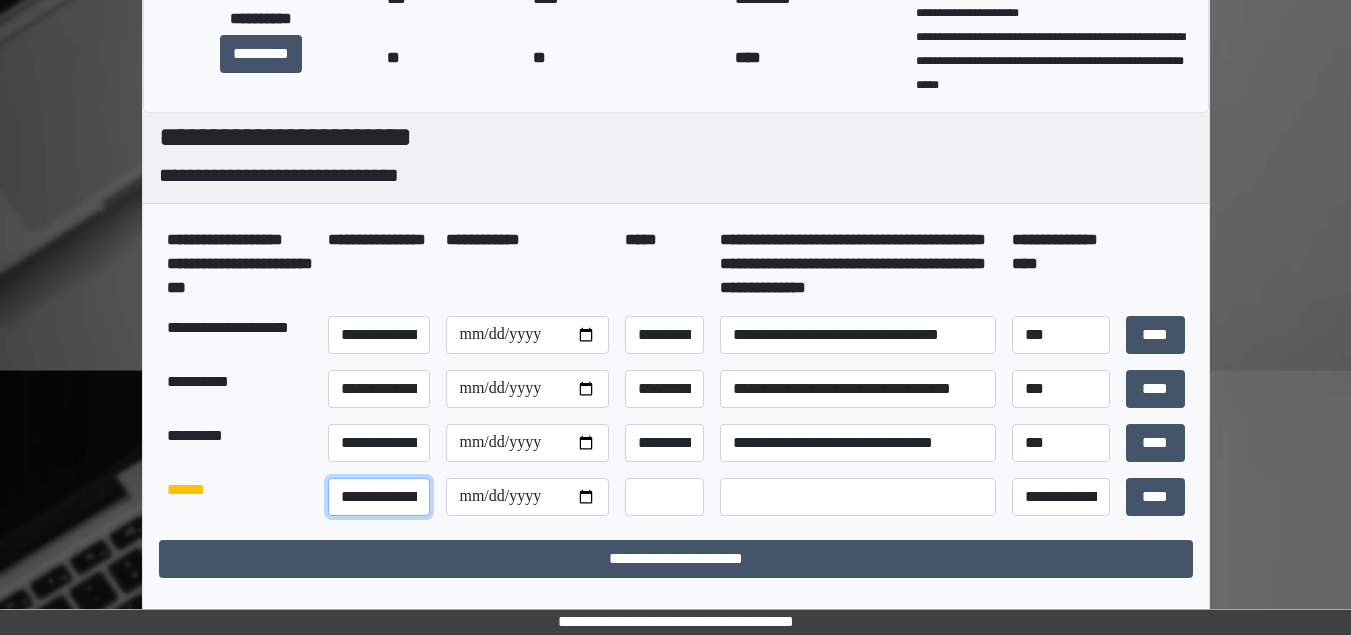 scroll, scrollTop: 0, scrollLeft: 60, axis: horizontal 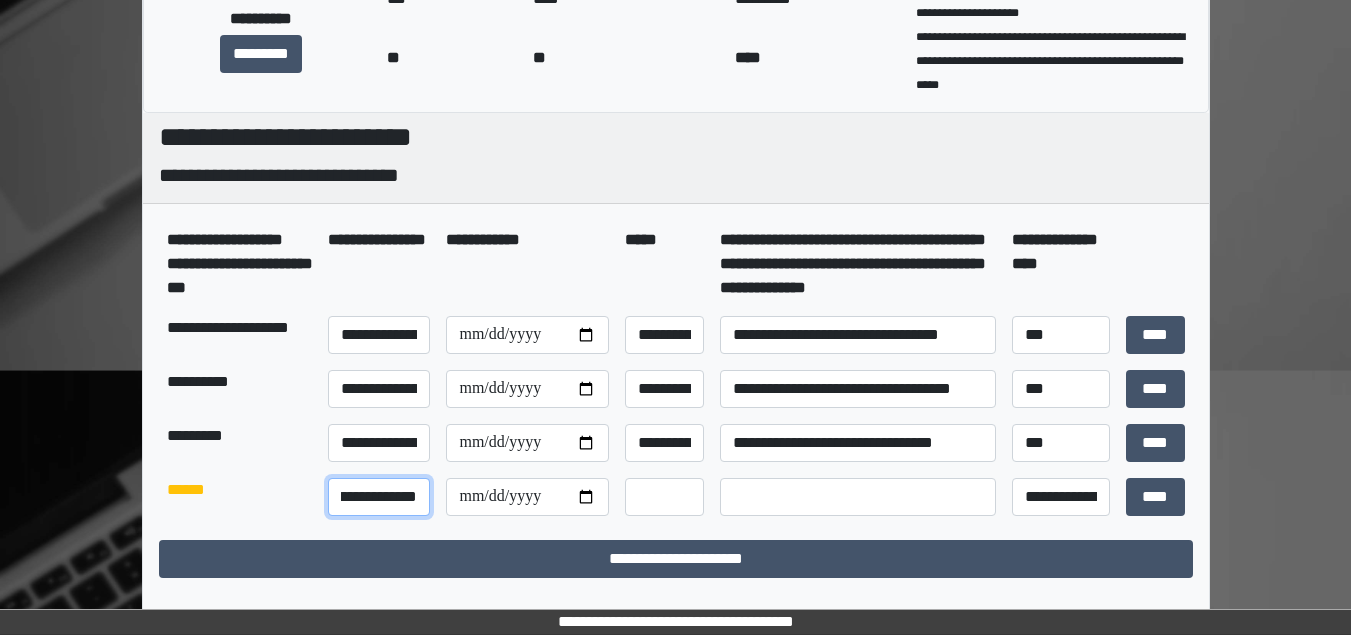type on "**********" 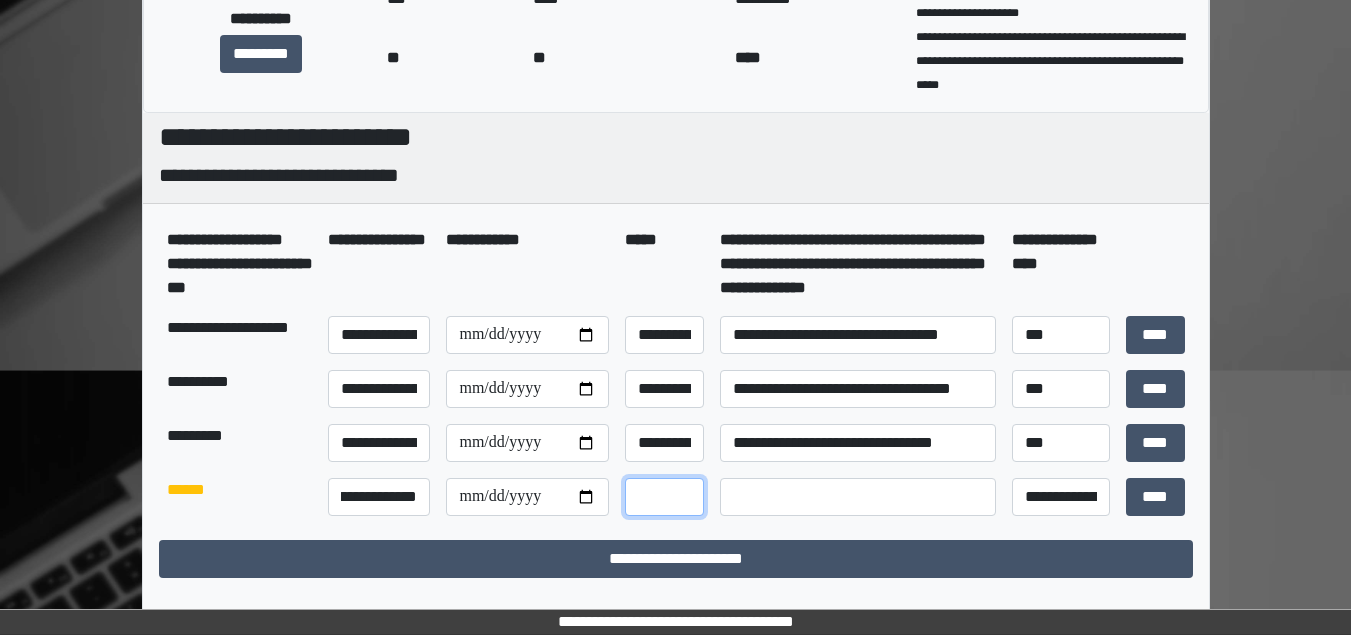 scroll, scrollTop: 0, scrollLeft: 0, axis: both 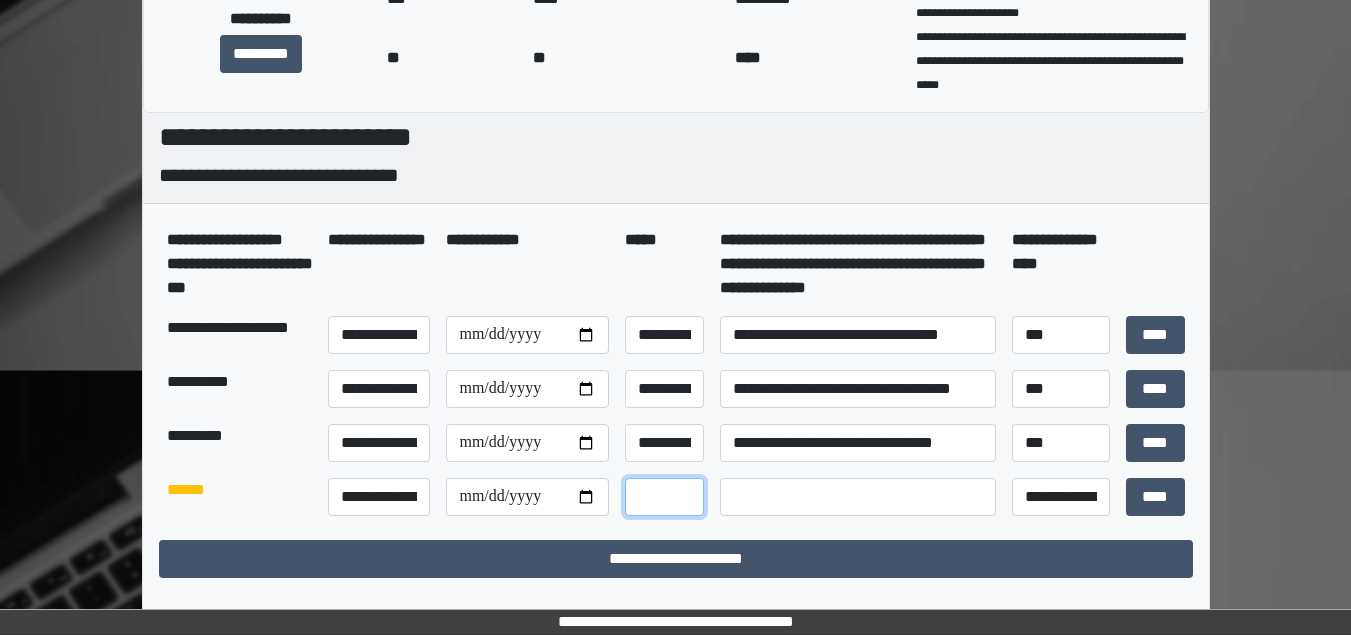 click at bounding box center (664, 497) 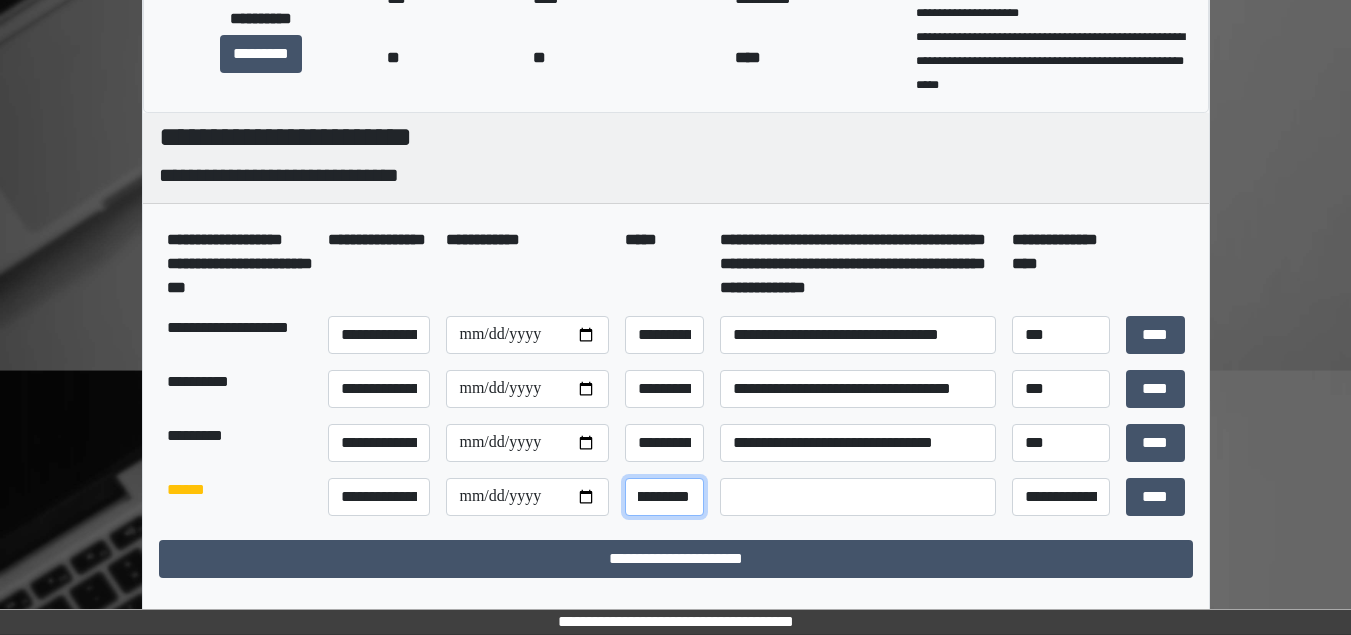 scroll, scrollTop: 0, scrollLeft: 150, axis: horizontal 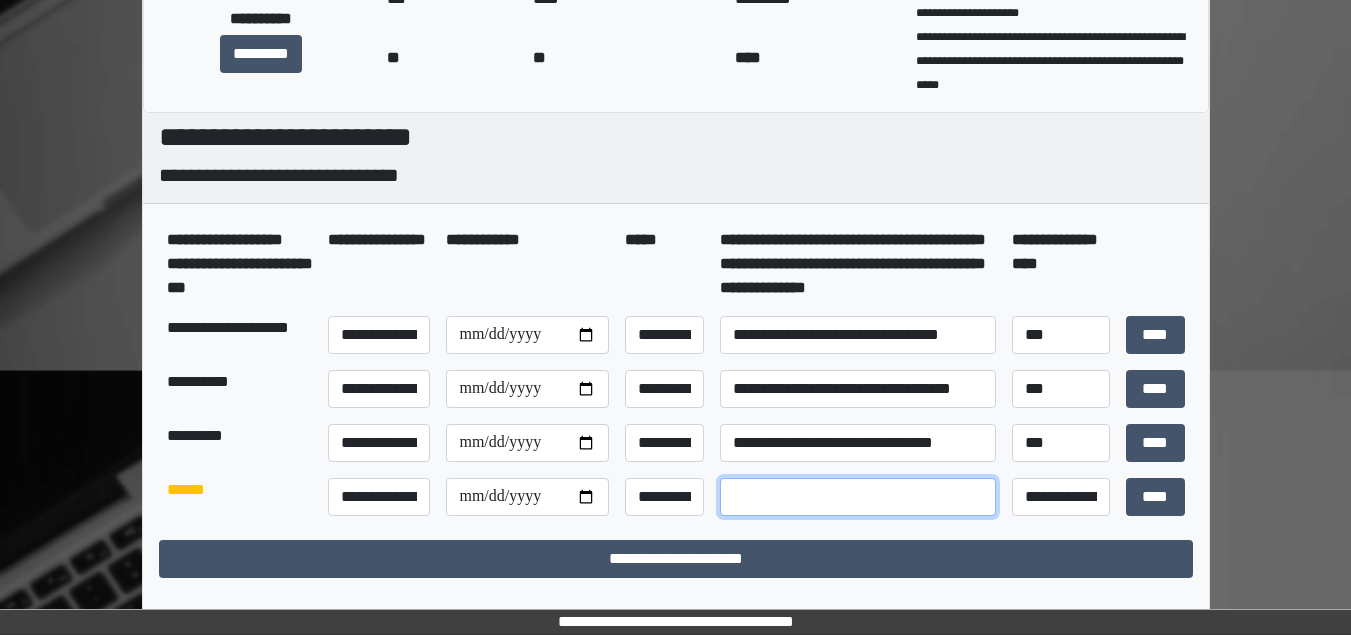 click at bounding box center [858, 497] 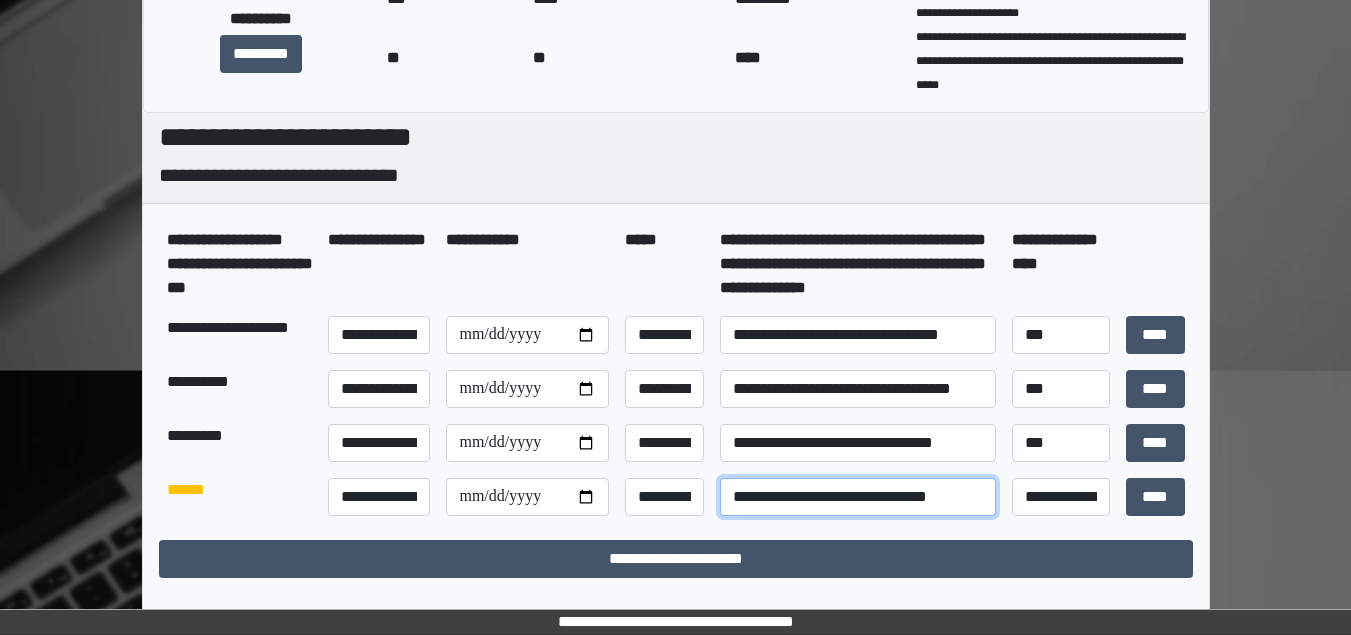 type on "**********" 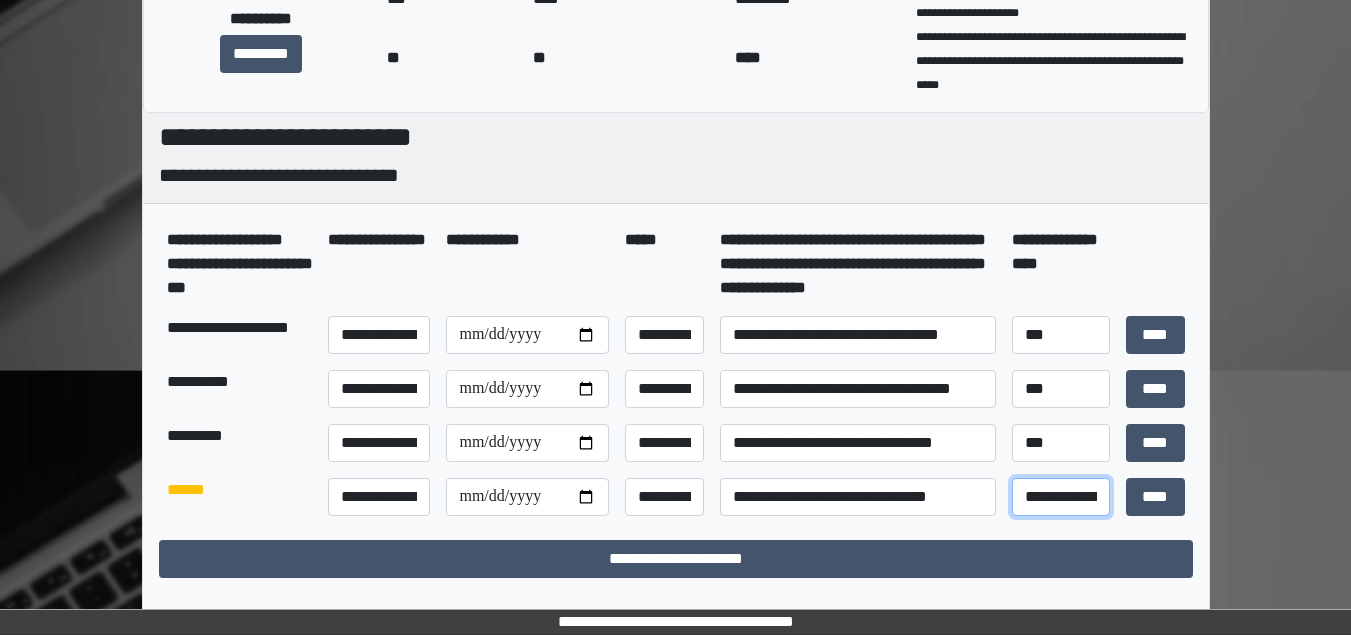 click on "**********" at bounding box center [1061, 497] 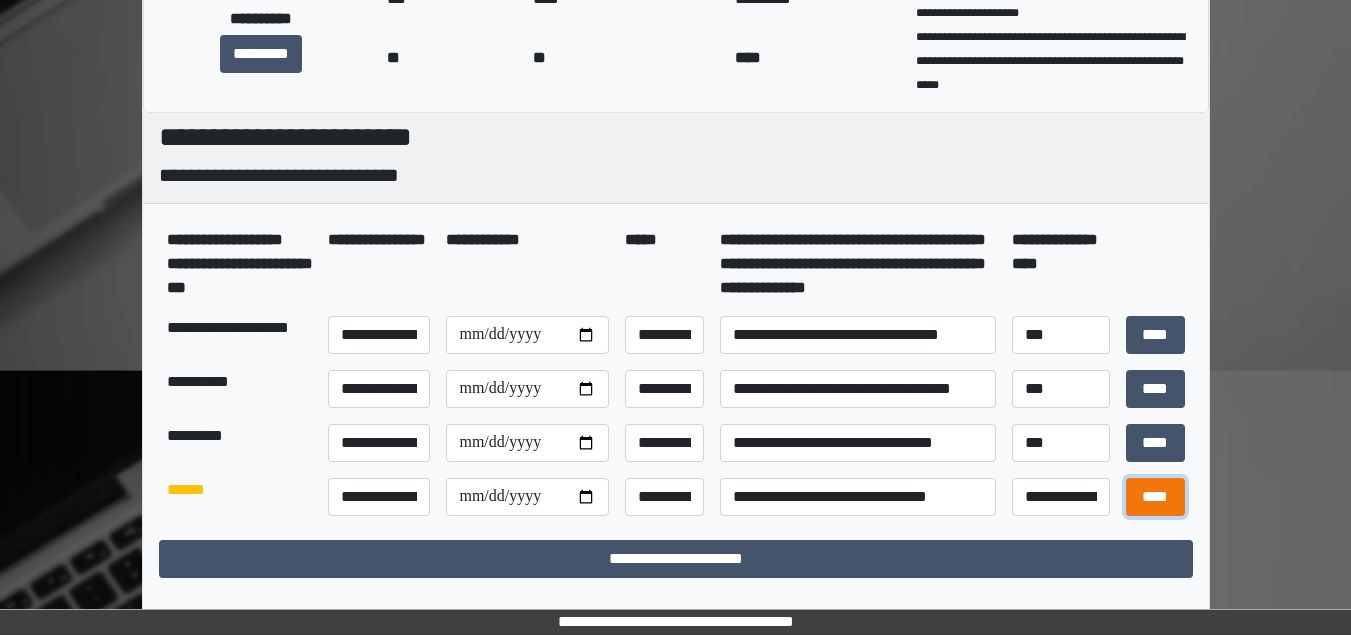 click on "****" at bounding box center [1155, 497] 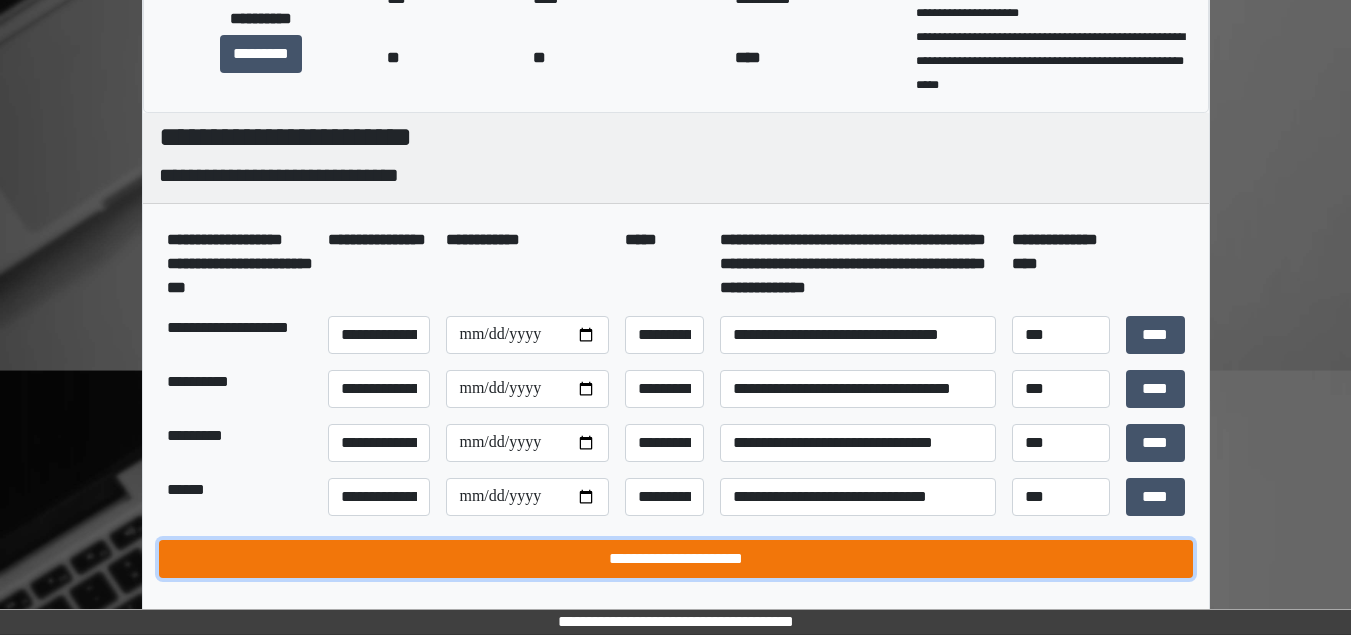 click on "**********" at bounding box center (676, 559) 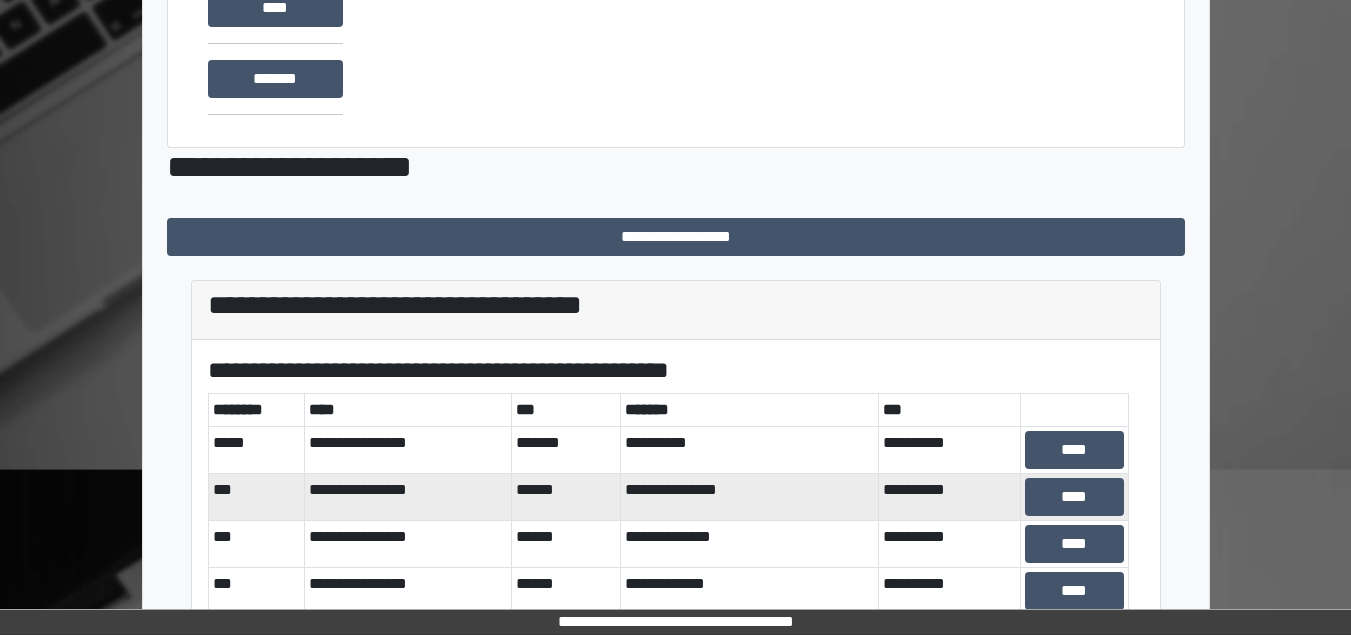 scroll, scrollTop: 335, scrollLeft: 0, axis: vertical 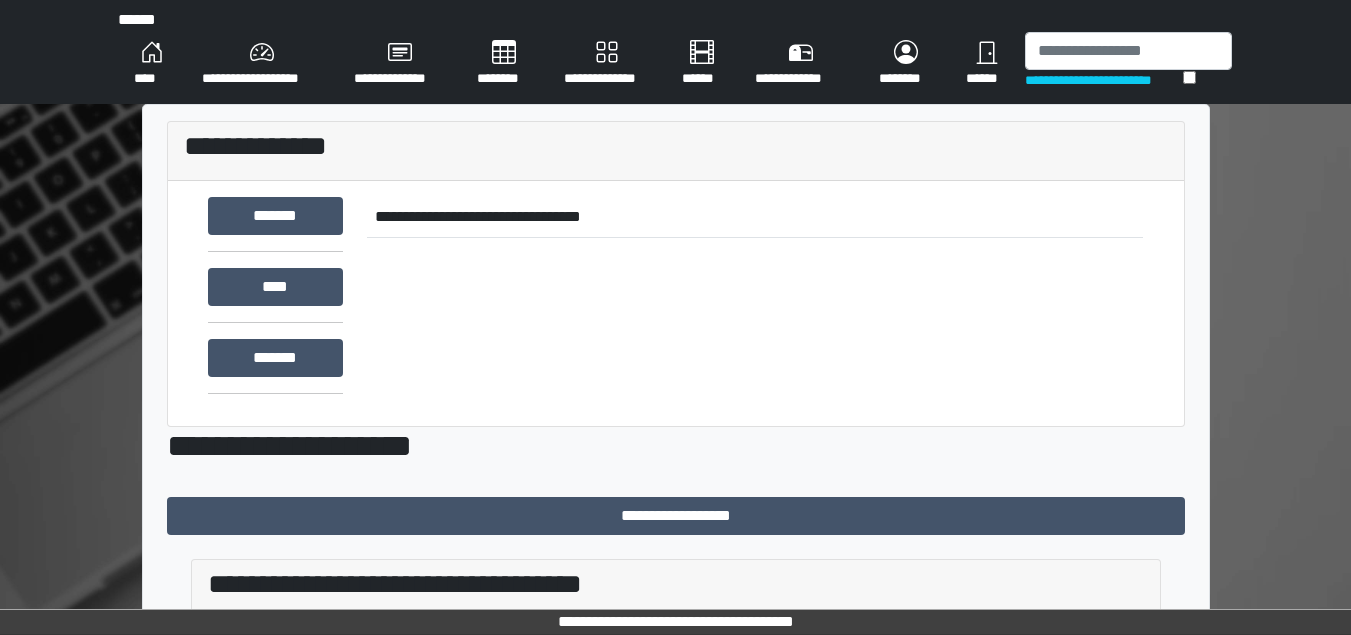 click on "****" at bounding box center [152, 64] 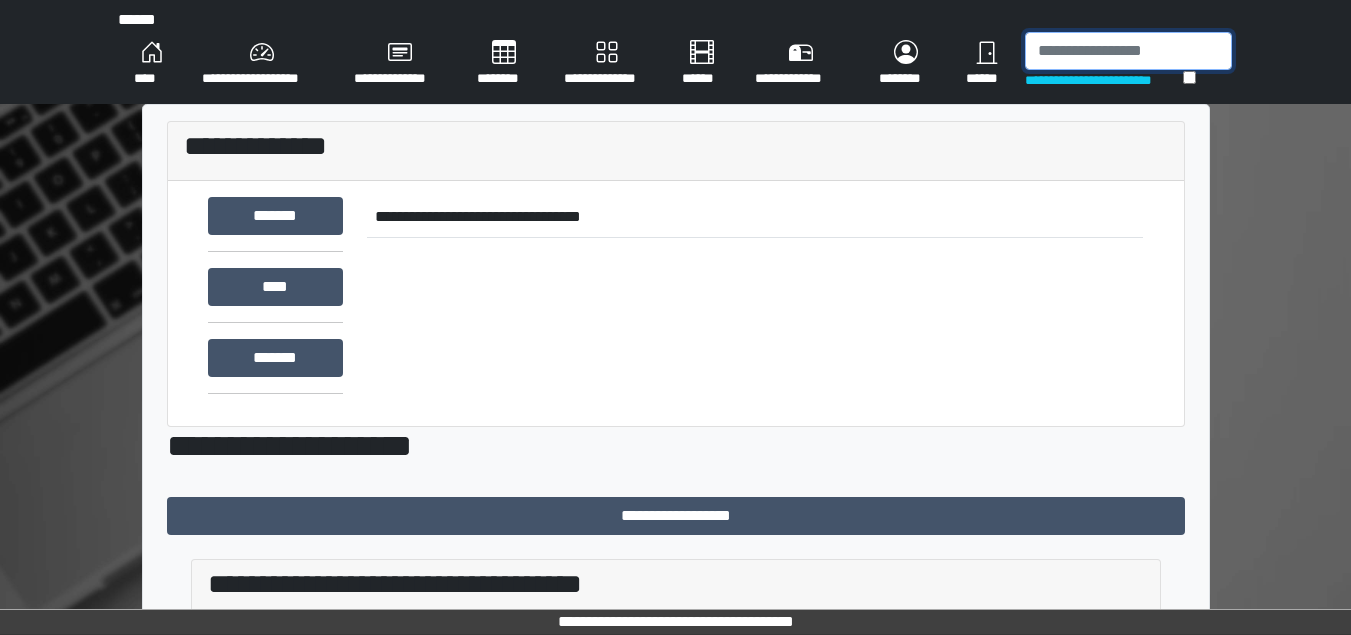 click at bounding box center (1128, 51) 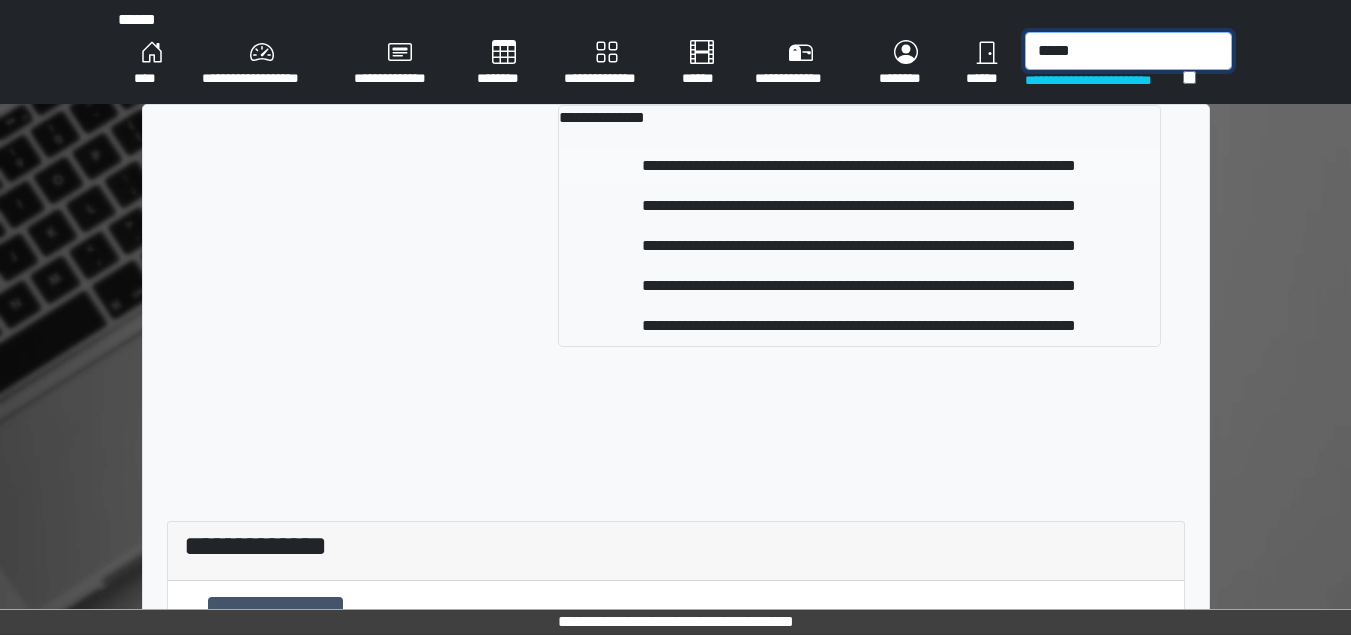 type on "*****" 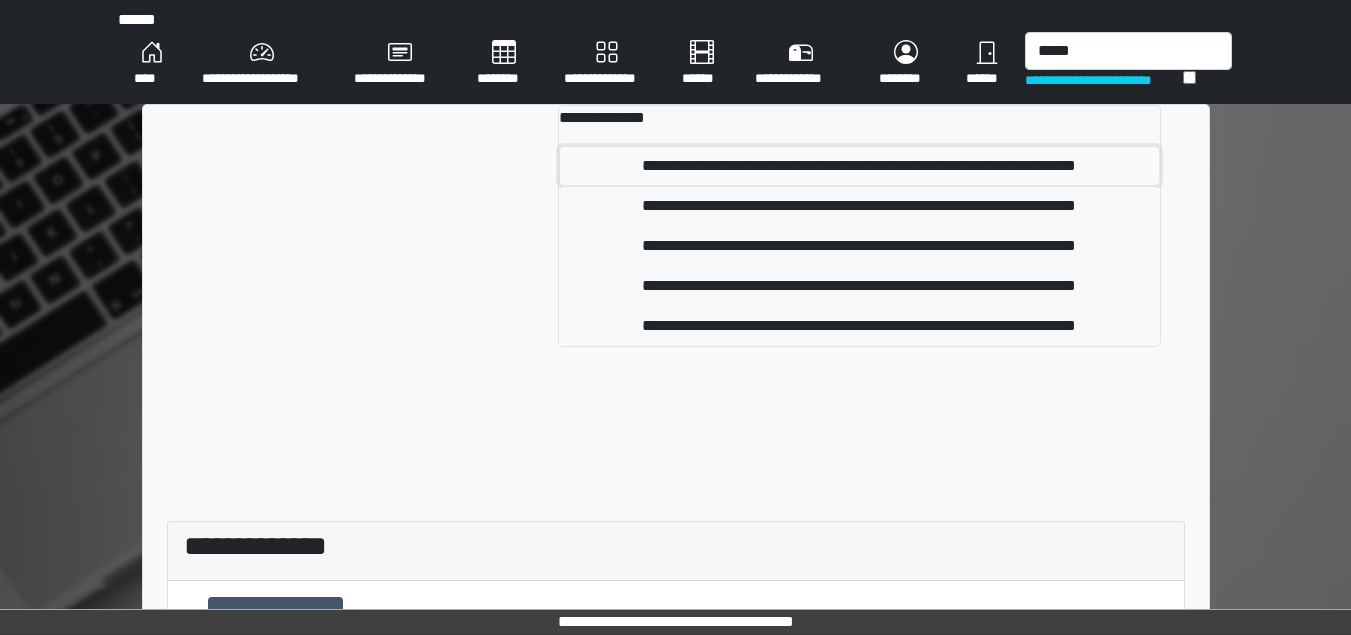 click on "**********" at bounding box center (859, 166) 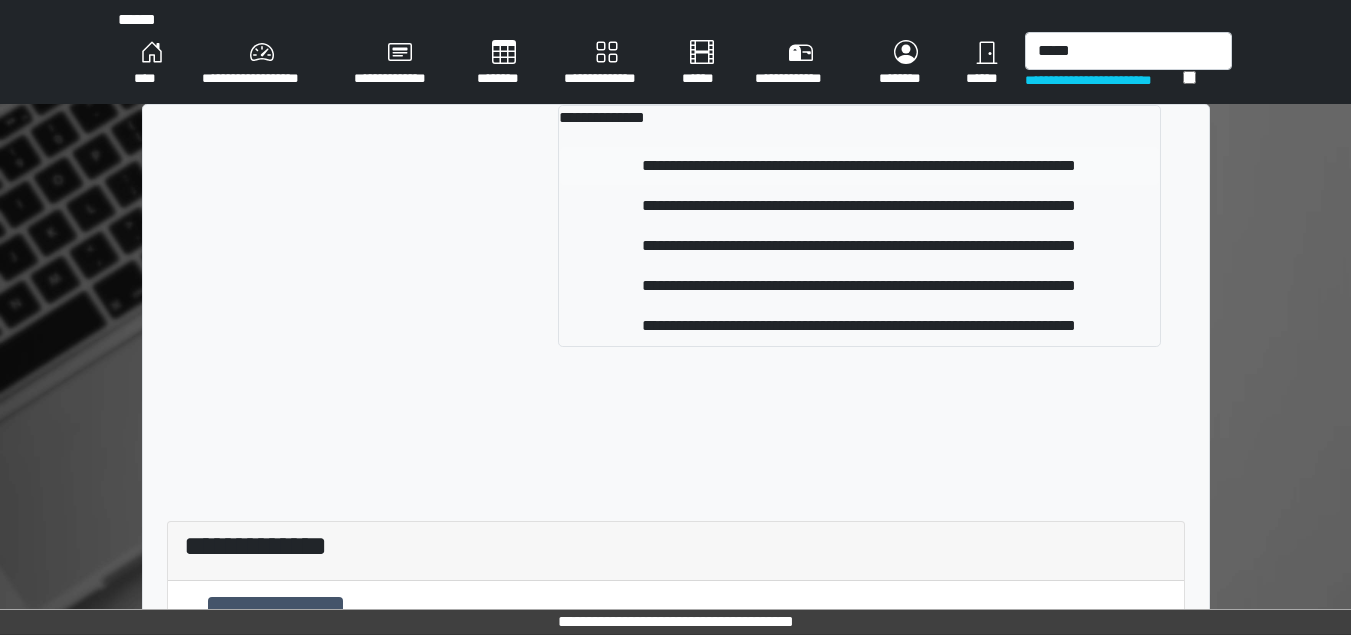 type 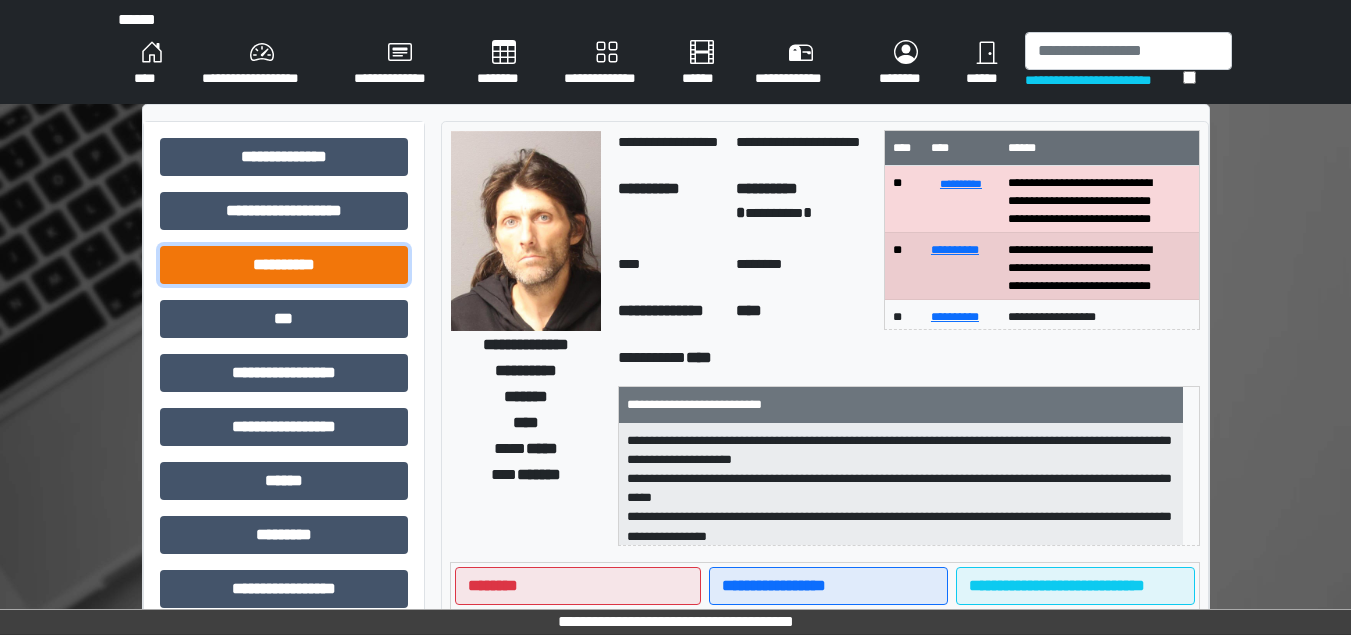 click on "**********" at bounding box center [284, 265] 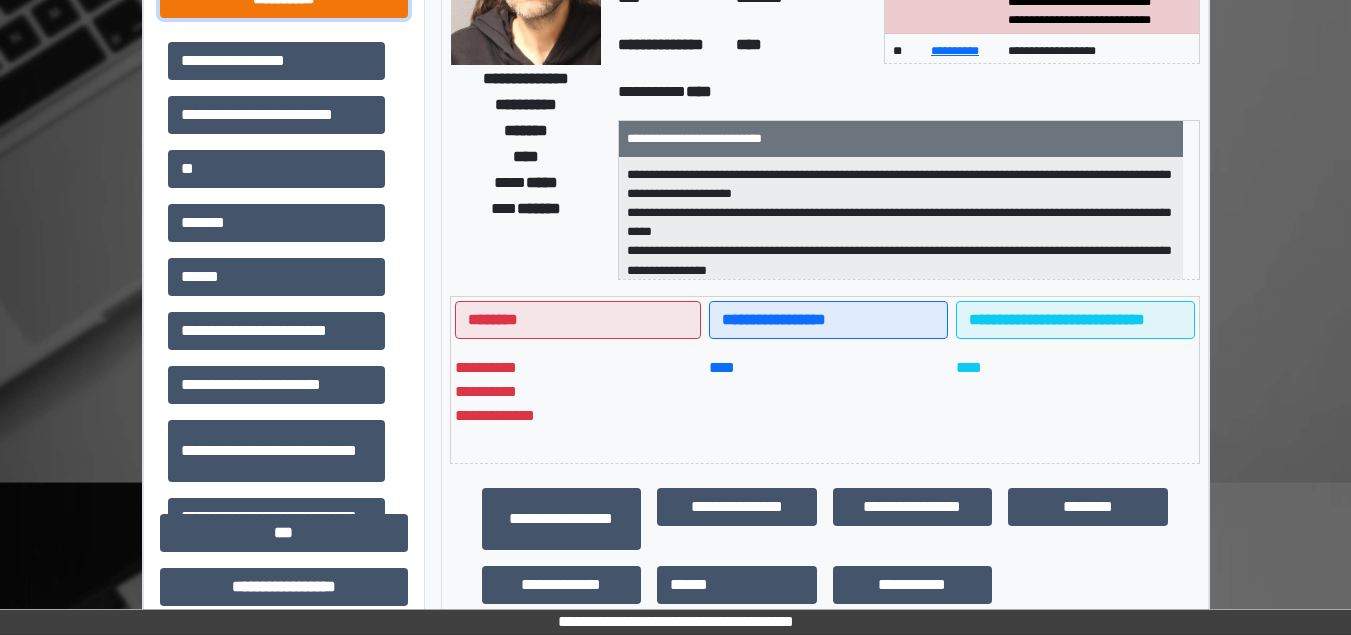 scroll, scrollTop: 400, scrollLeft: 0, axis: vertical 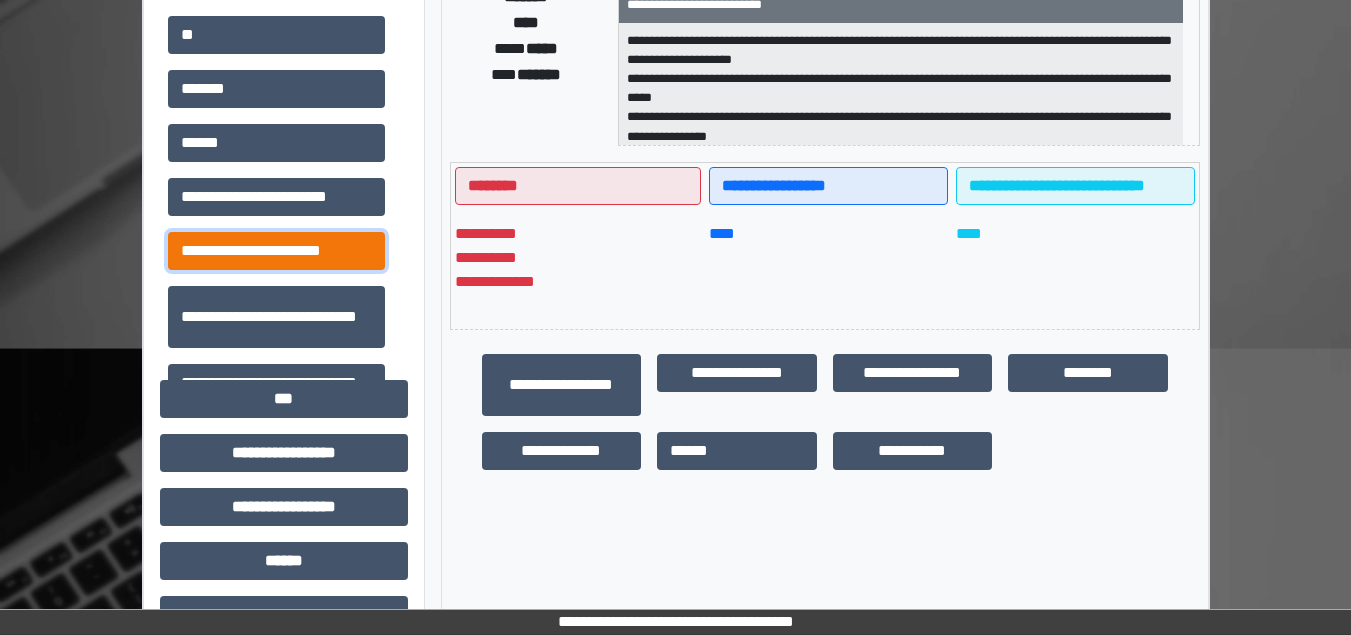 click on "**********" at bounding box center [276, 251] 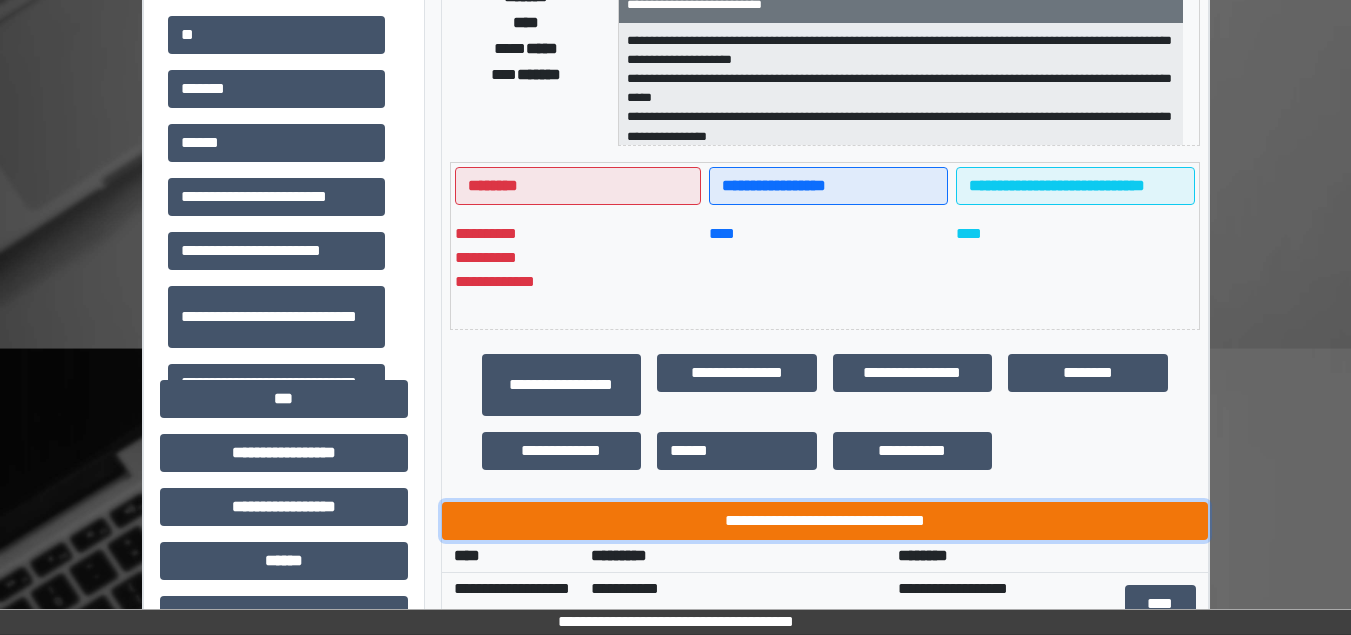 click on "**********" at bounding box center (825, 521) 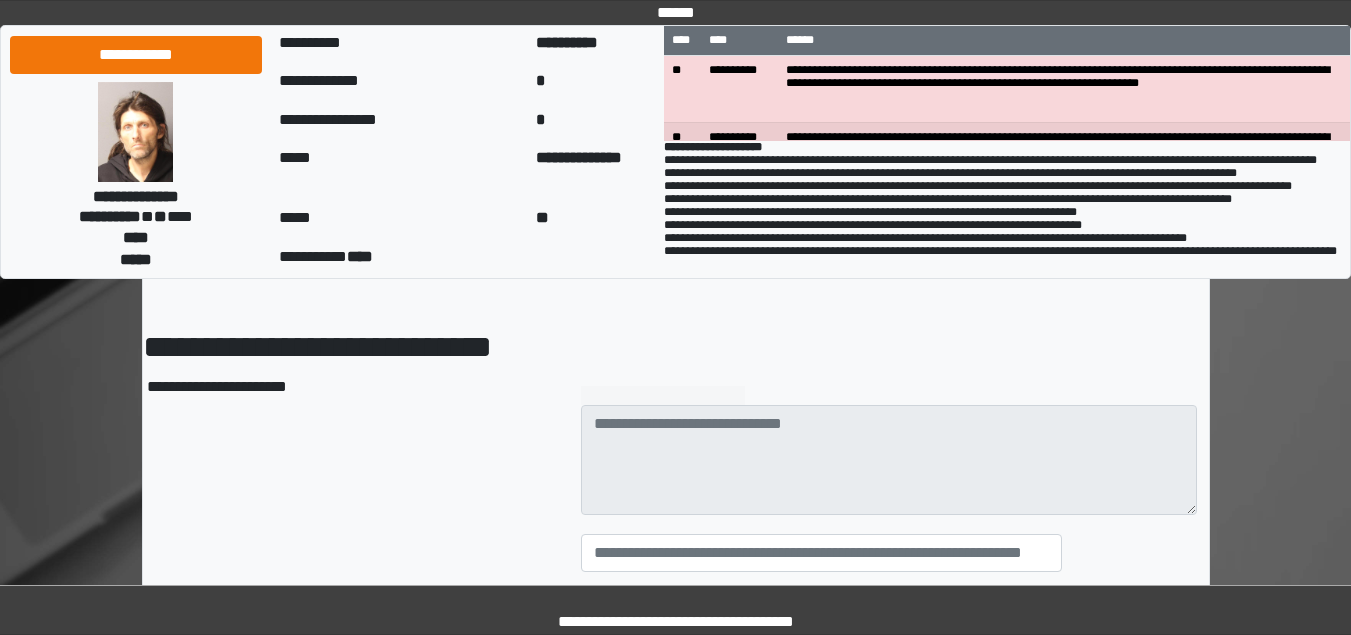 scroll, scrollTop: 200, scrollLeft: 0, axis: vertical 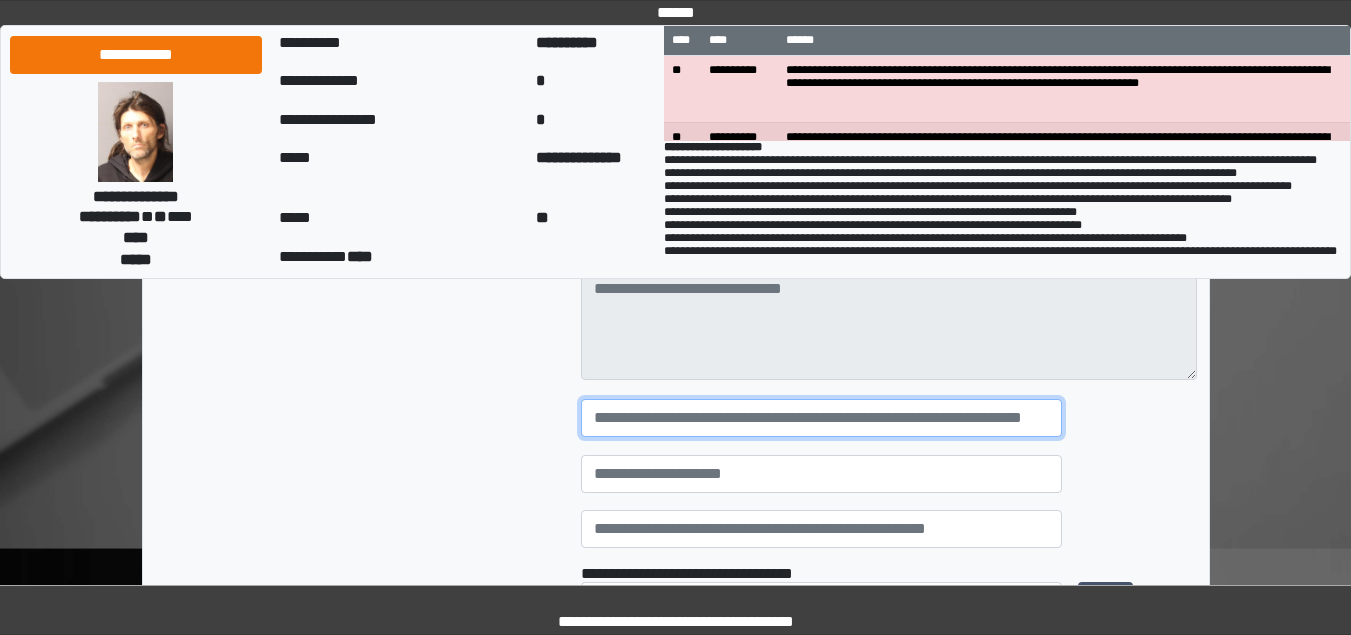 click at bounding box center (821, 418) 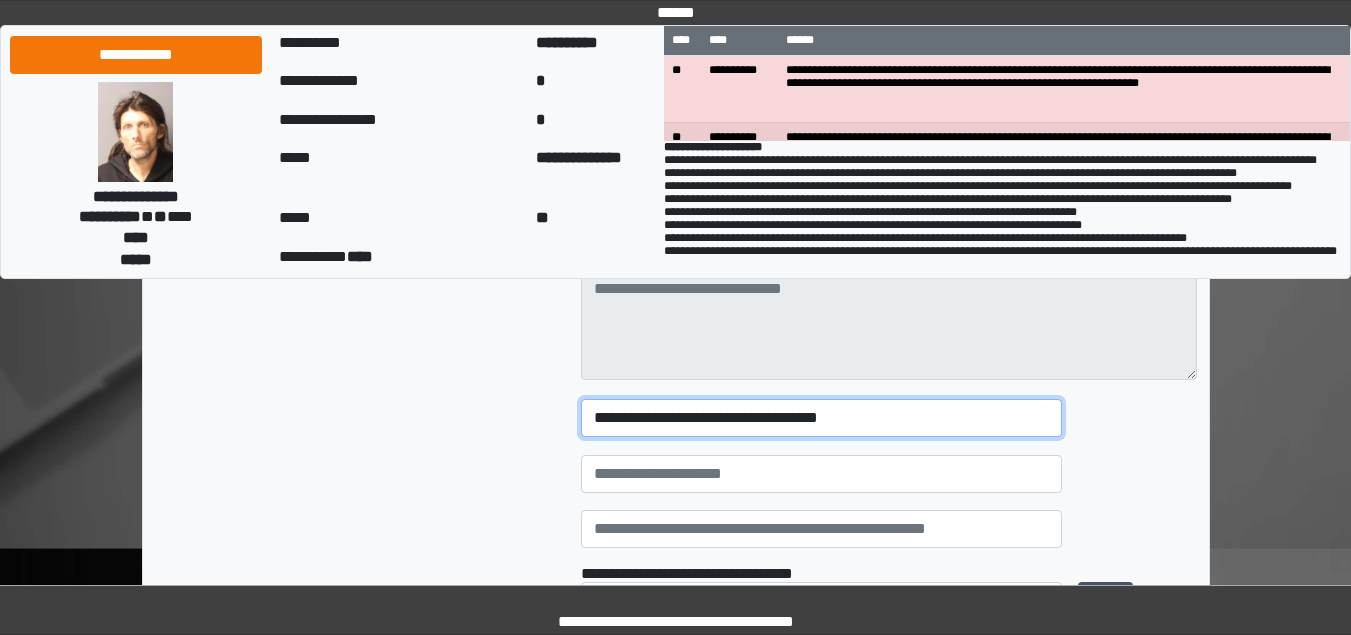 type on "**********" 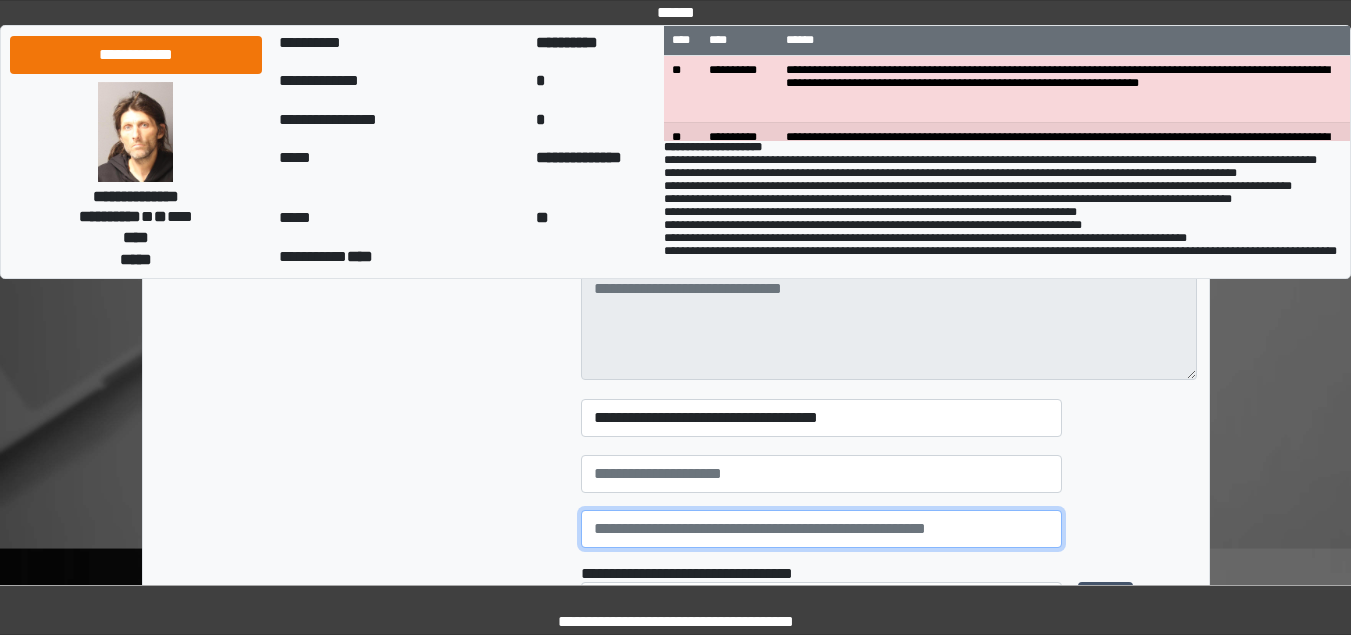 click at bounding box center [821, 529] 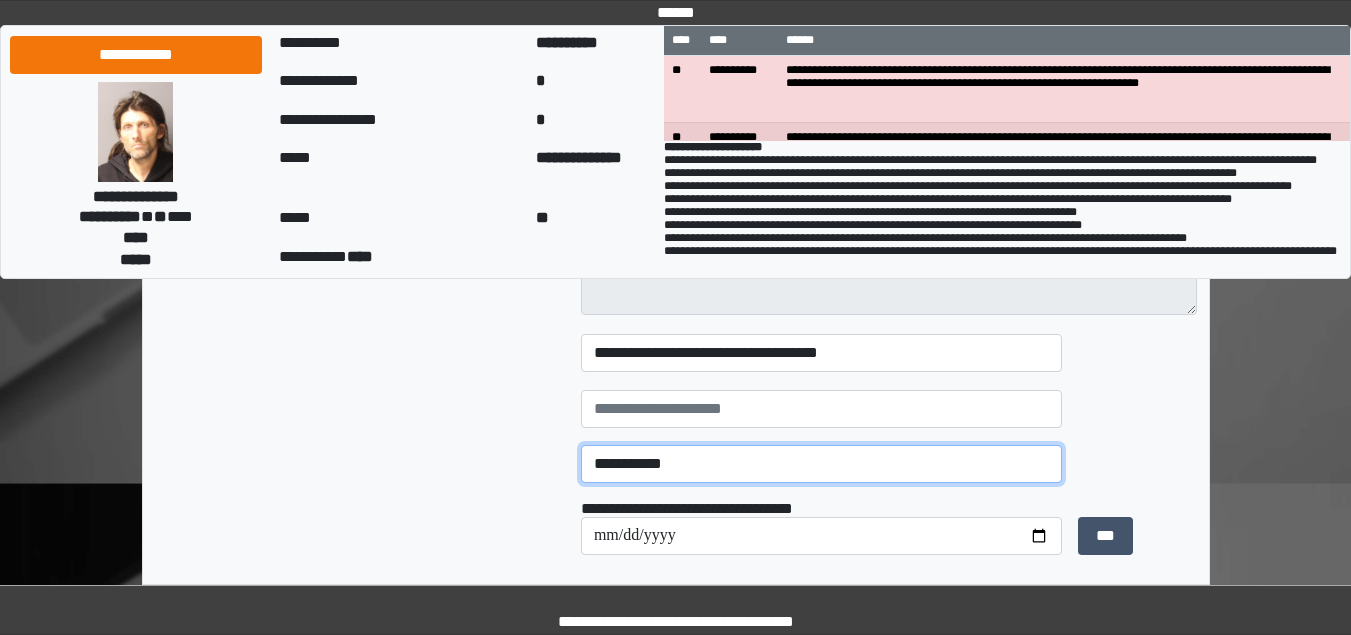 scroll, scrollTop: 300, scrollLeft: 0, axis: vertical 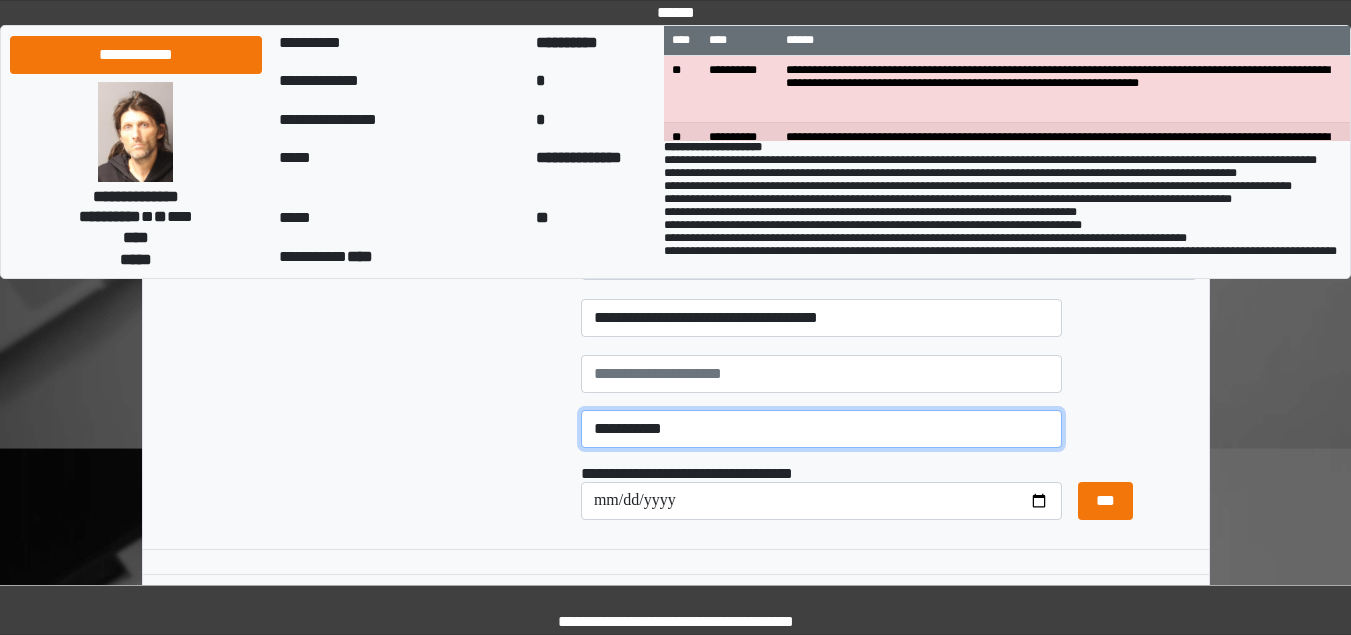 type on "**********" 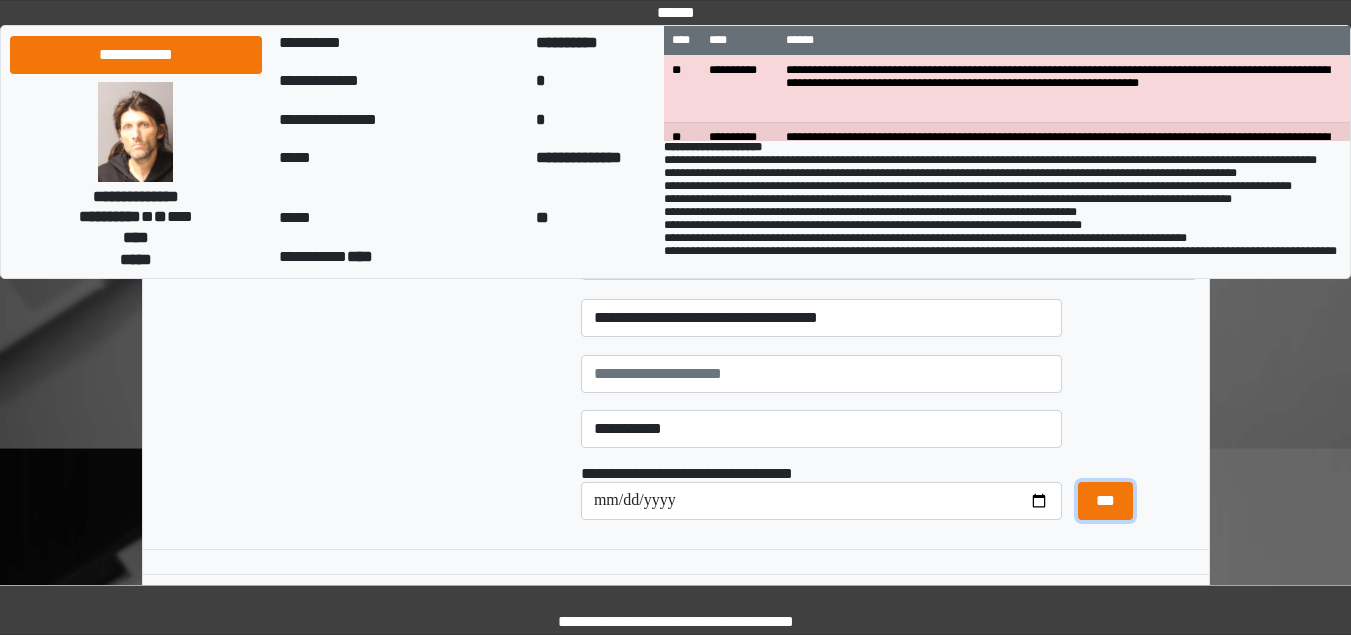 click on "***" at bounding box center (1105, 501) 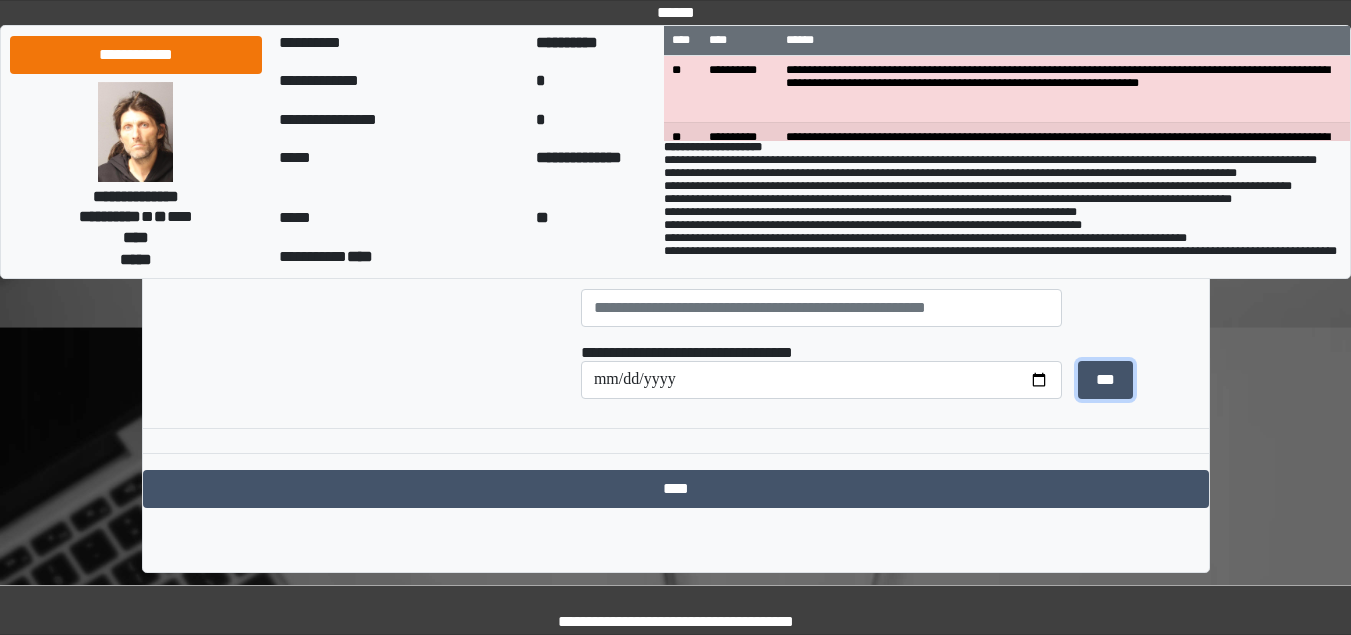 scroll, scrollTop: 423, scrollLeft: 0, axis: vertical 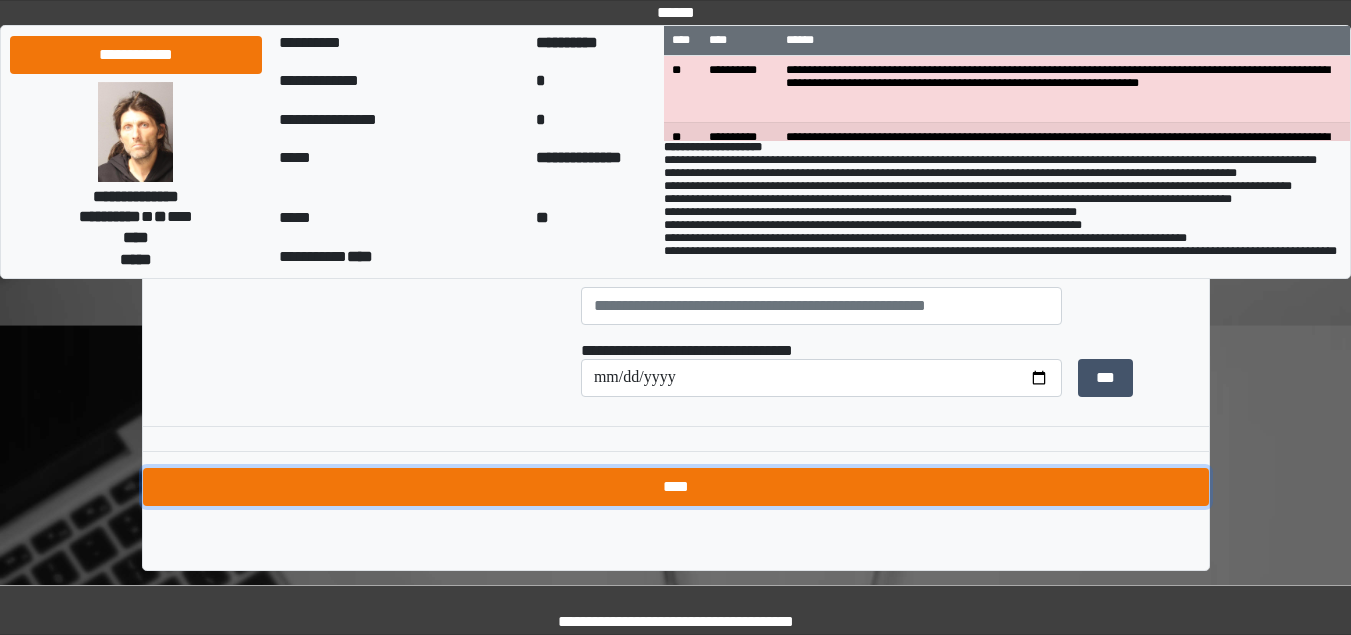 click on "****" at bounding box center [676, 487] 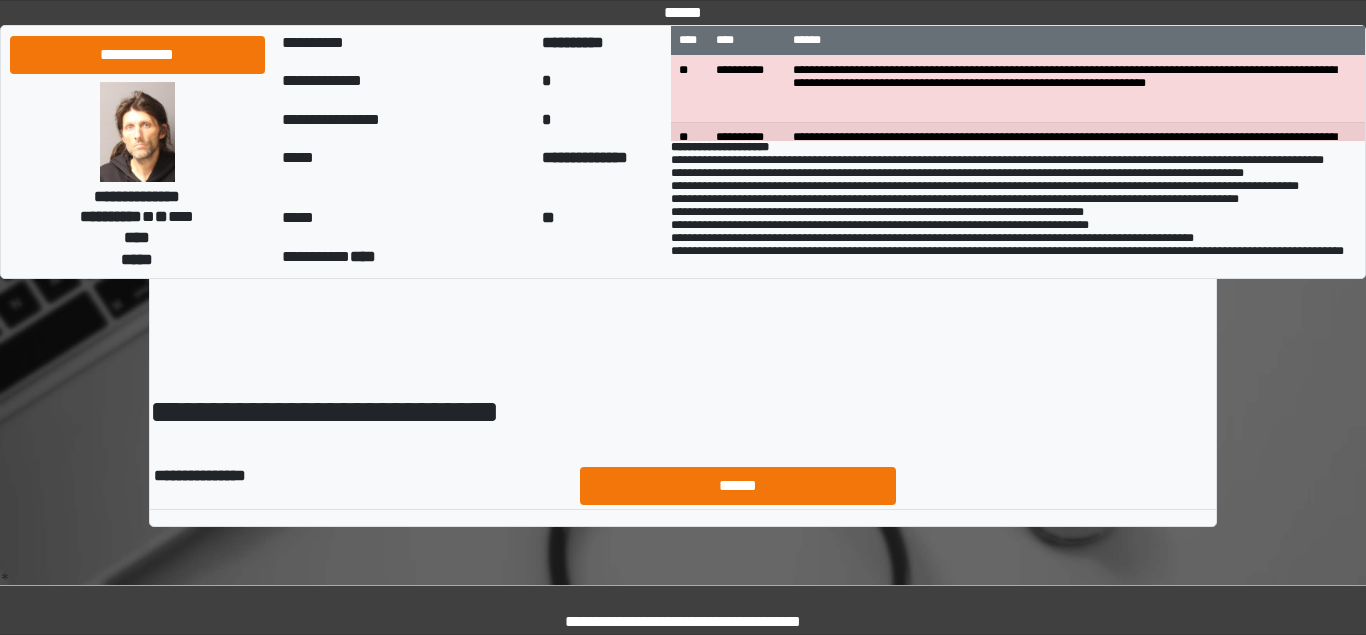 scroll, scrollTop: 0, scrollLeft: 0, axis: both 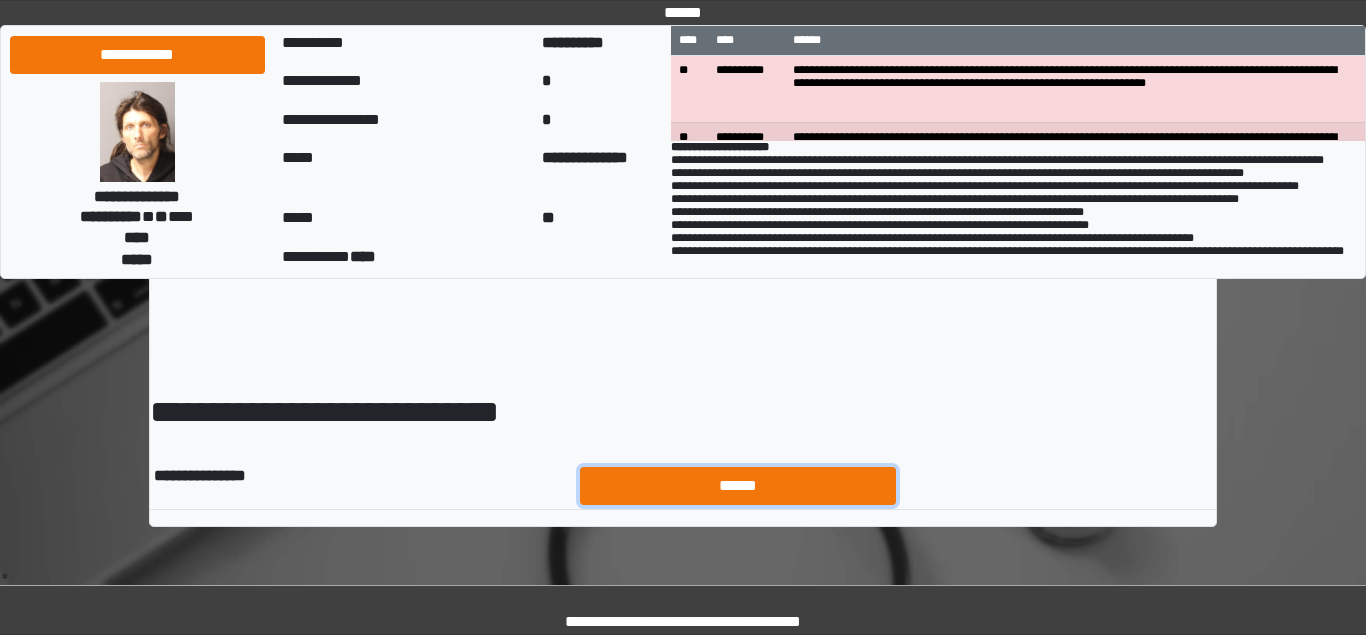 click on "******" at bounding box center (738, 486) 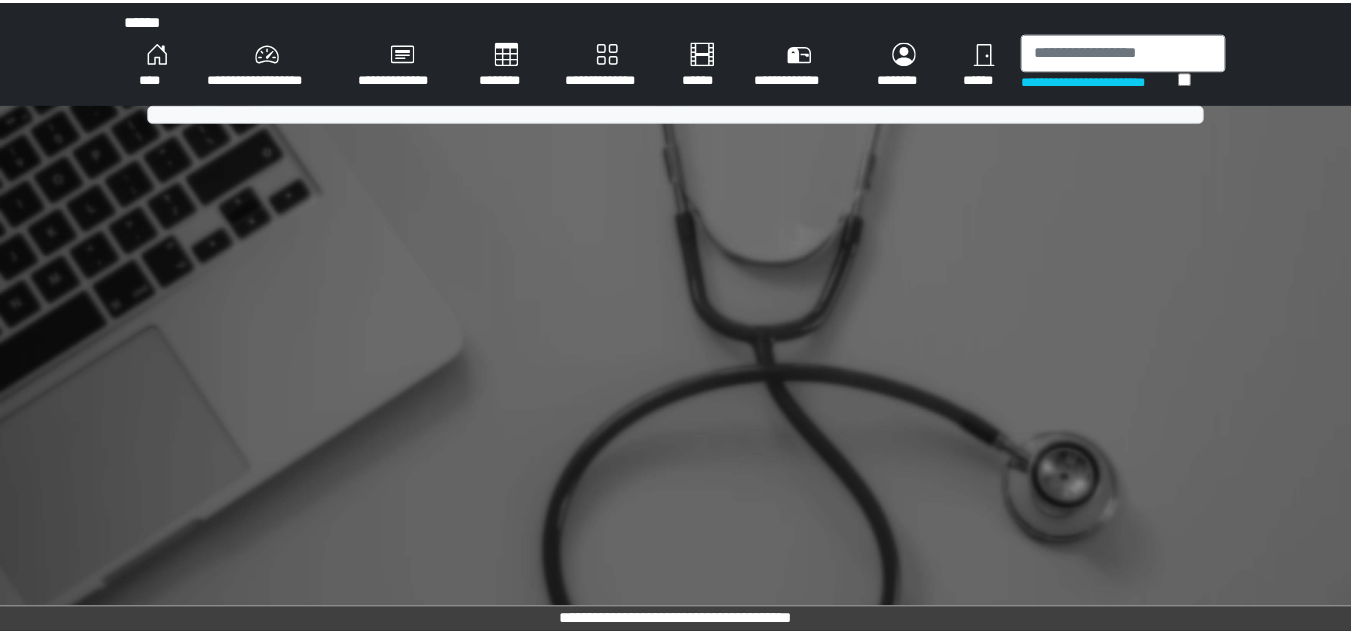 scroll, scrollTop: 0, scrollLeft: 0, axis: both 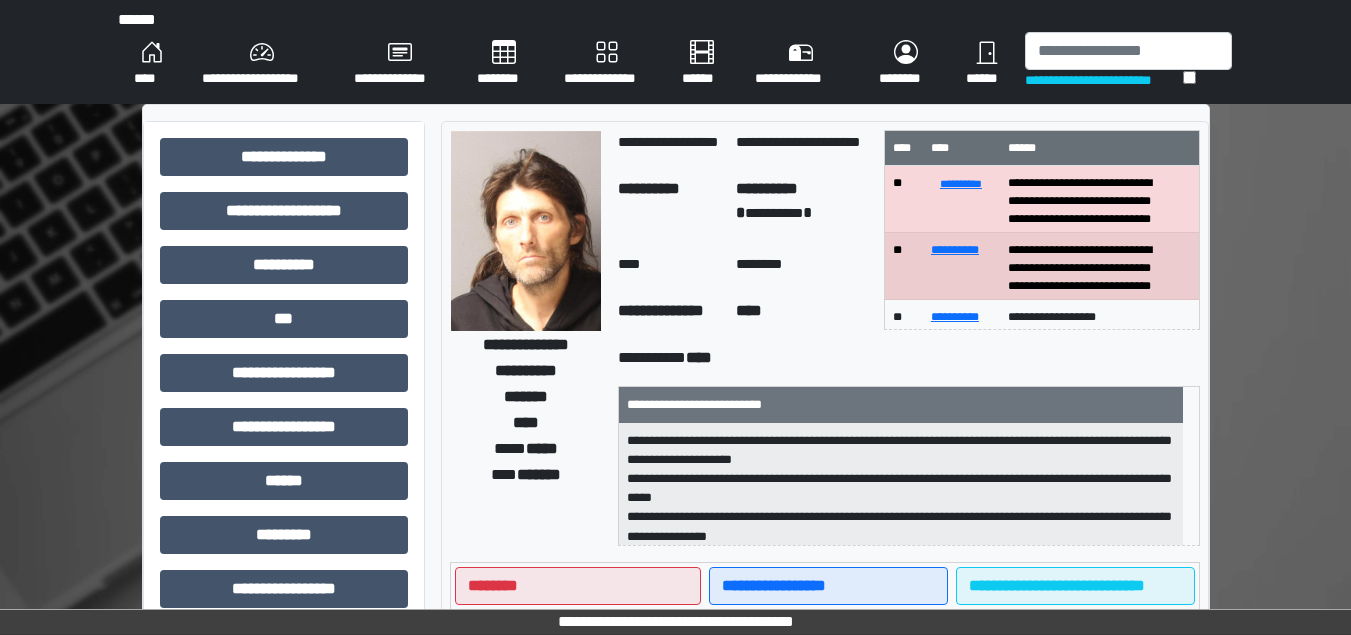 click on "****" at bounding box center (152, 64) 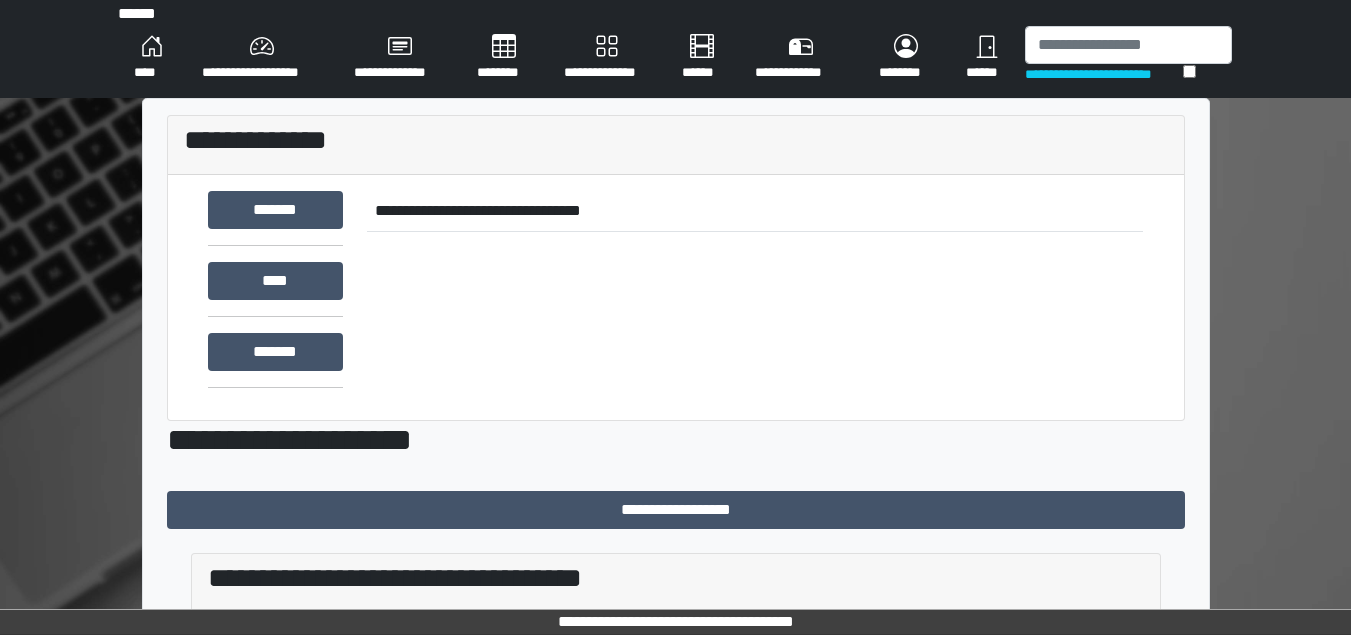 scroll, scrollTop: 335, scrollLeft: 0, axis: vertical 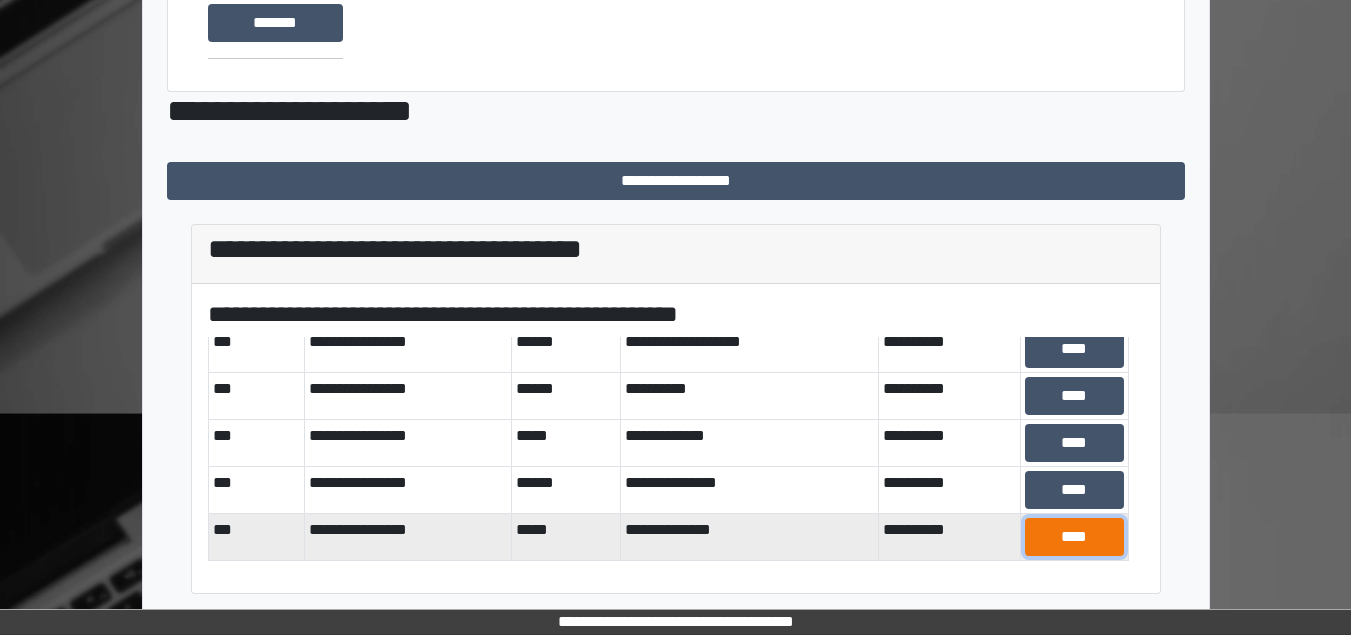 click on "****" at bounding box center [1074, 537] 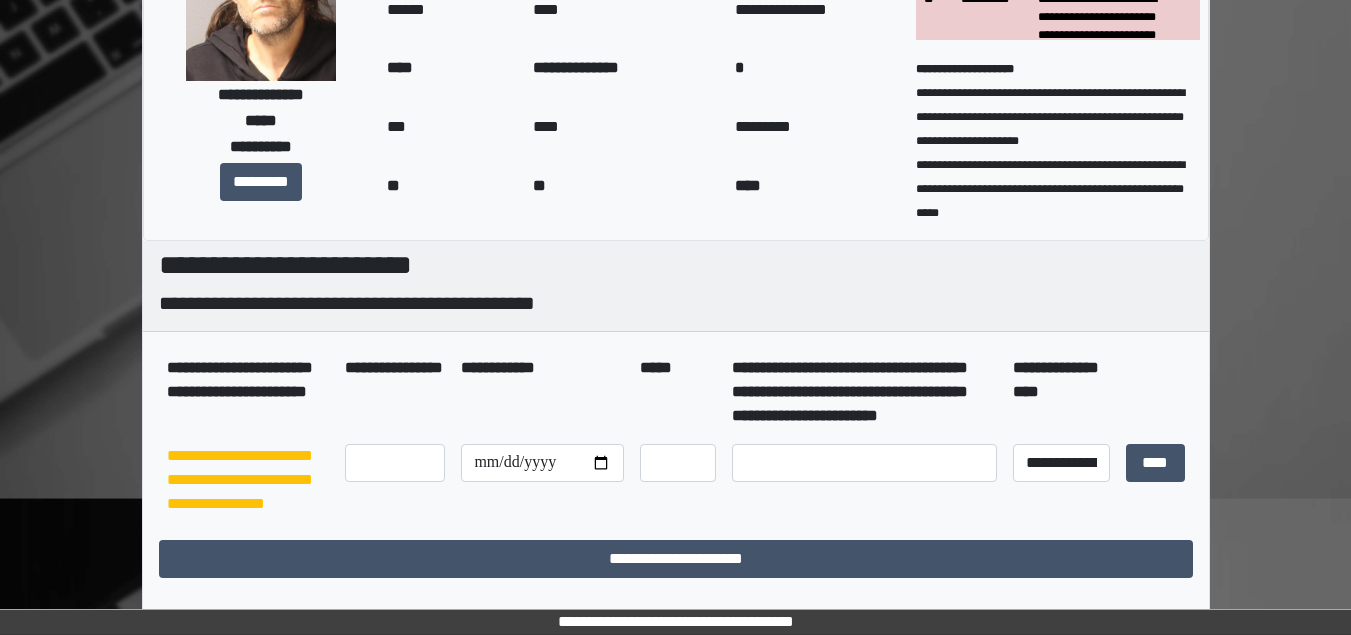 scroll, scrollTop: 250, scrollLeft: 0, axis: vertical 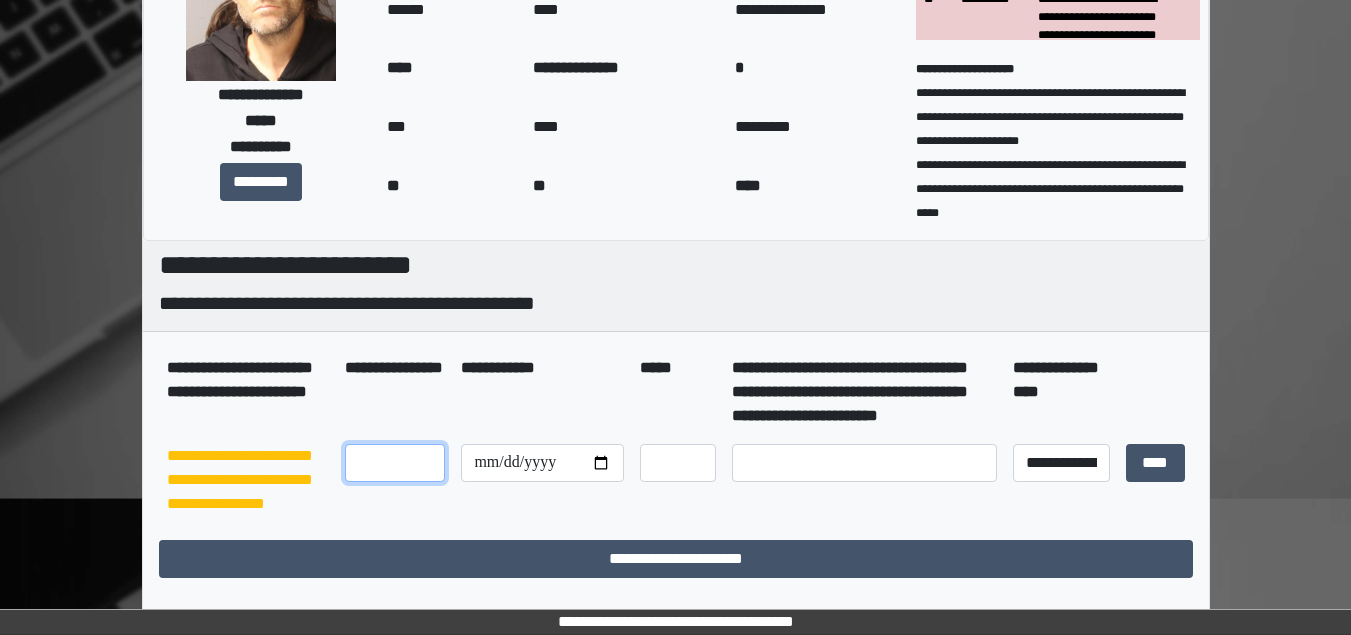 click at bounding box center [395, 463] 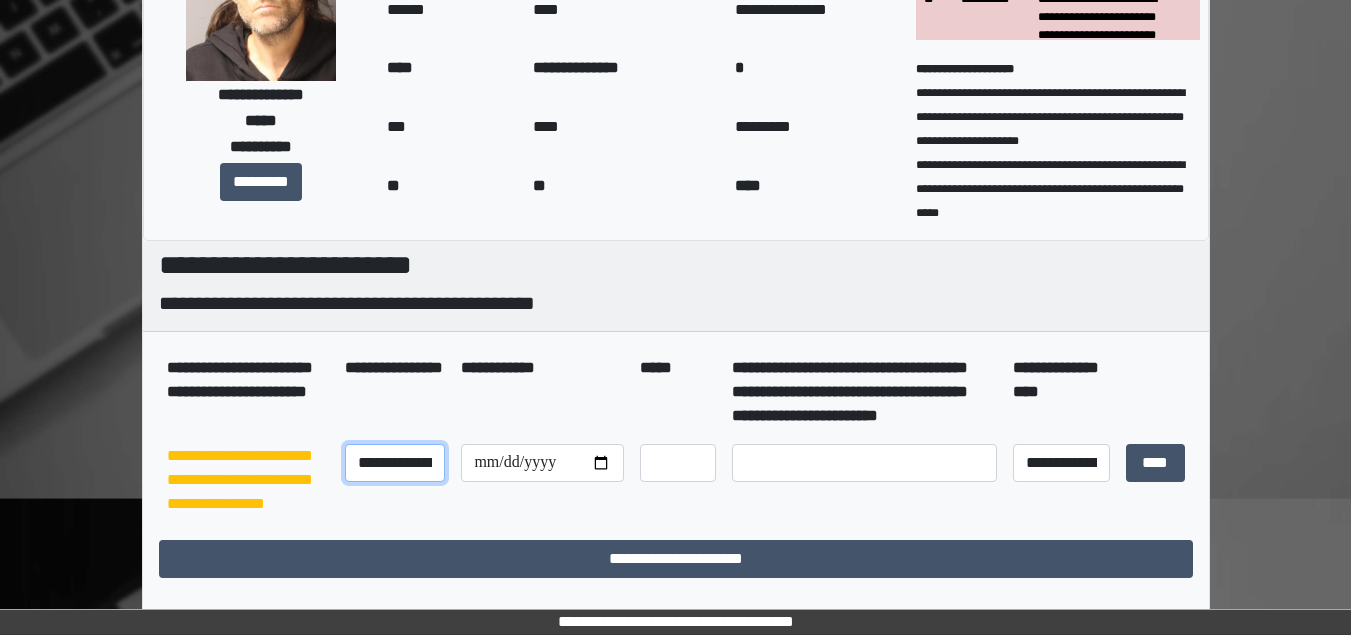 scroll, scrollTop: 0, scrollLeft: 62, axis: horizontal 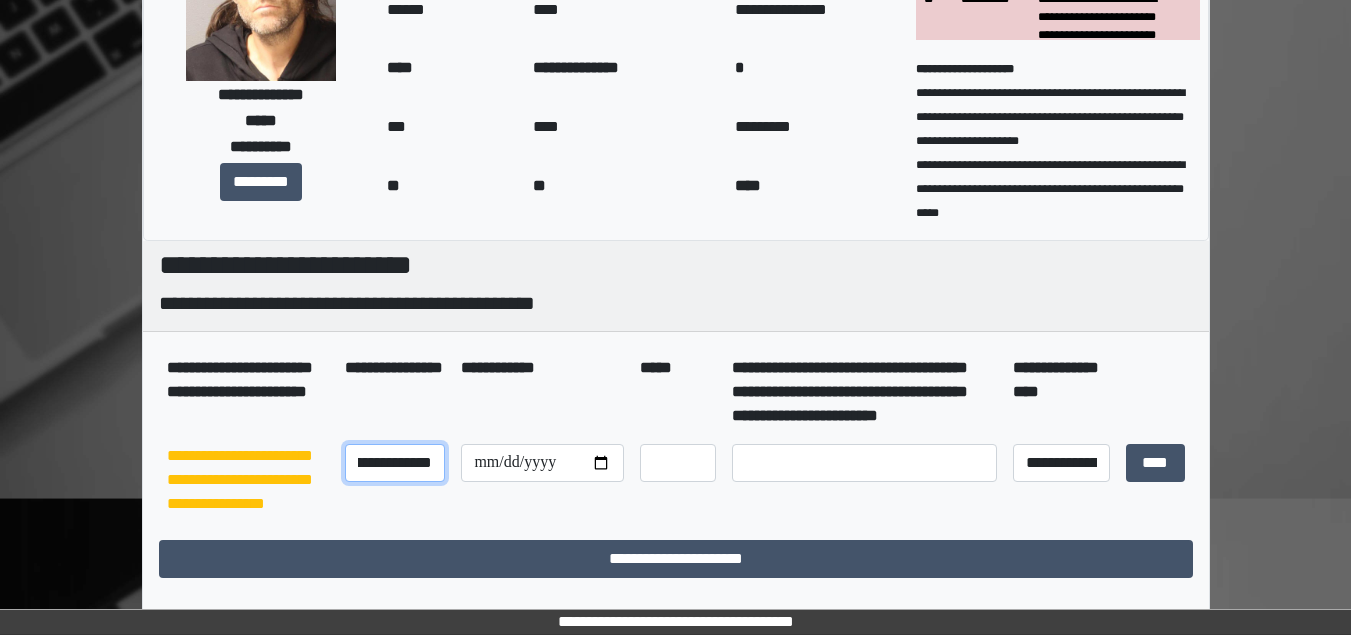 type on "**********" 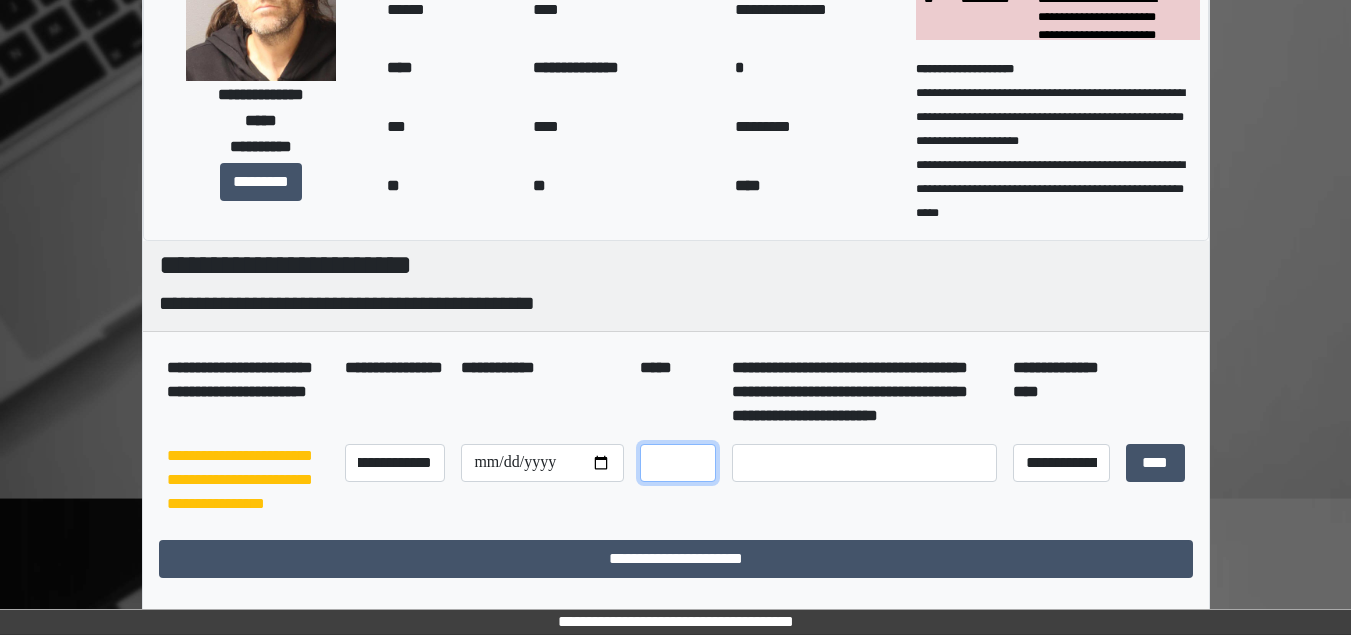 scroll, scrollTop: 0, scrollLeft: 0, axis: both 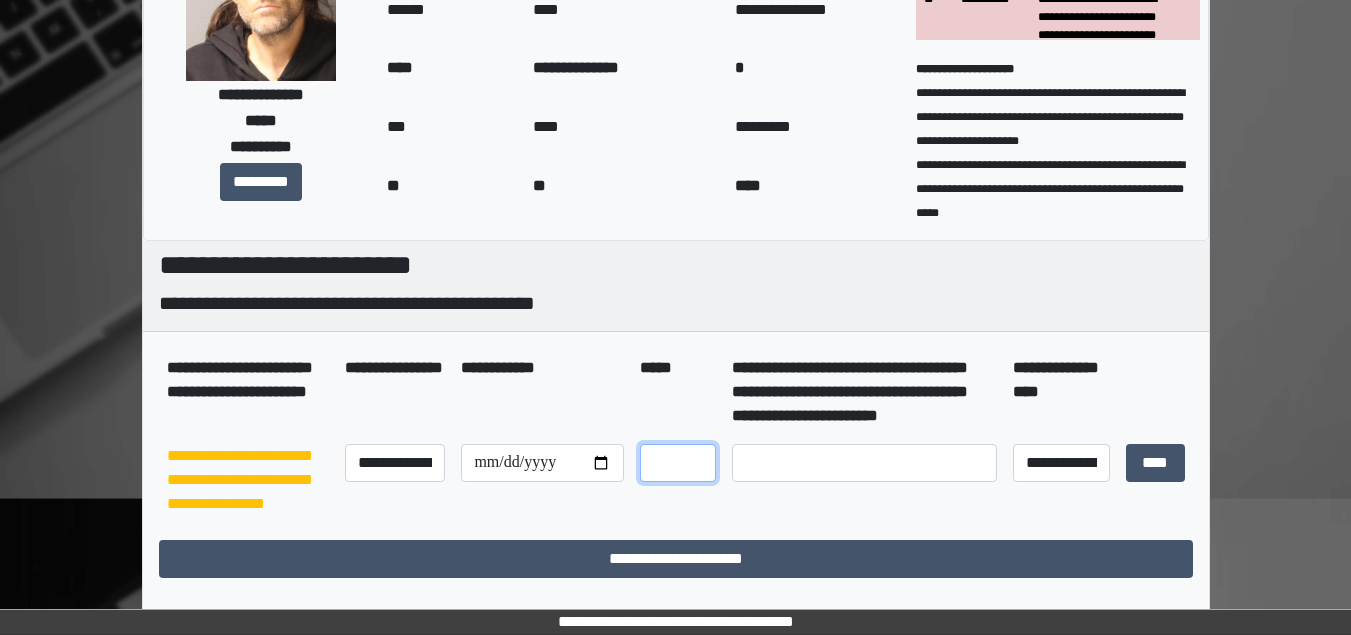click at bounding box center (678, 463) 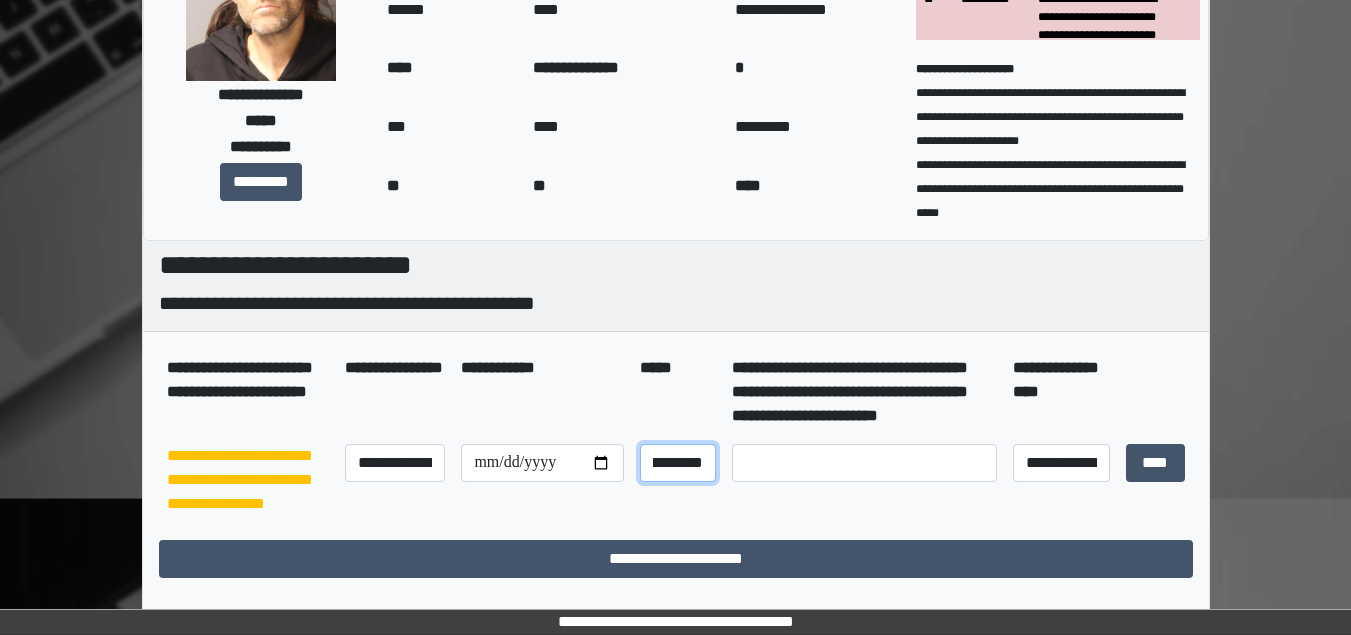 scroll, scrollTop: 0, scrollLeft: 98, axis: horizontal 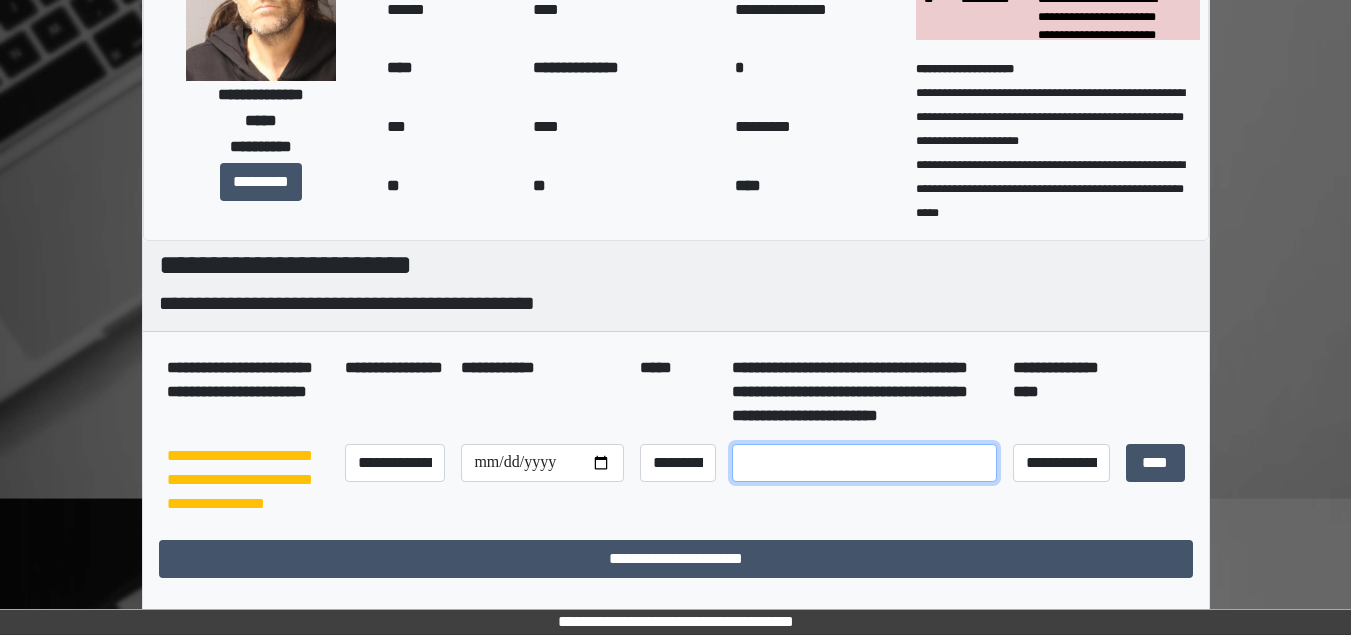 click at bounding box center [864, 463] 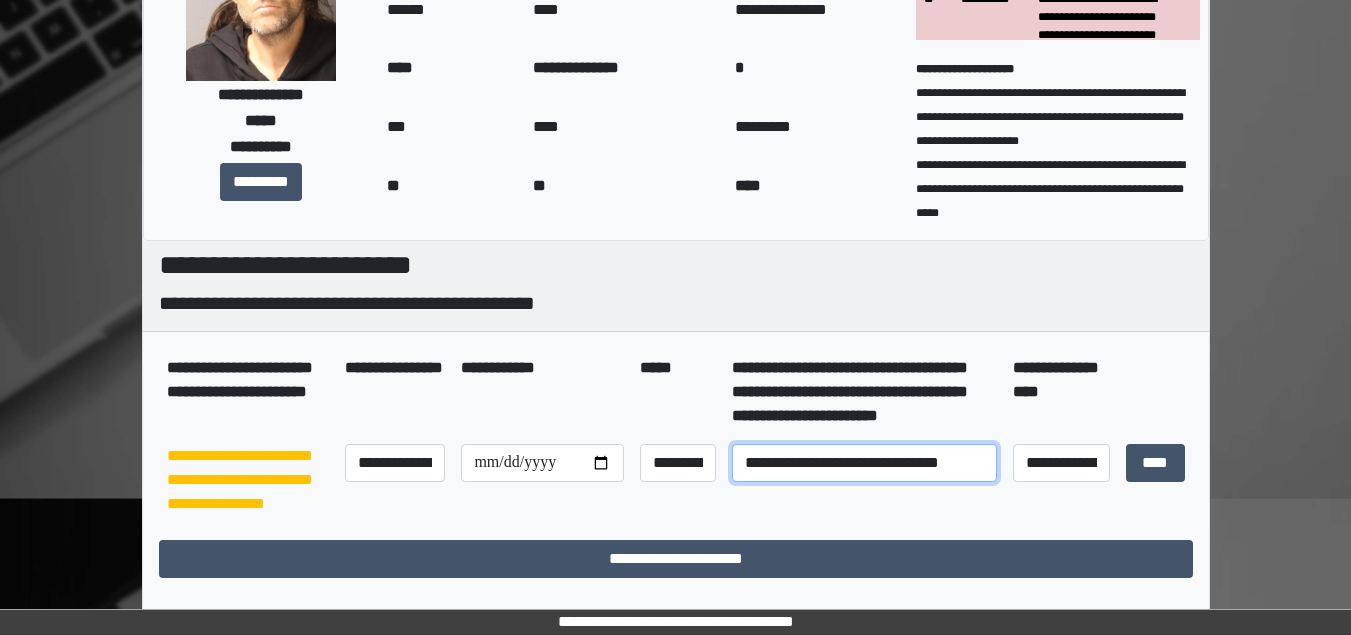 type on "**********" 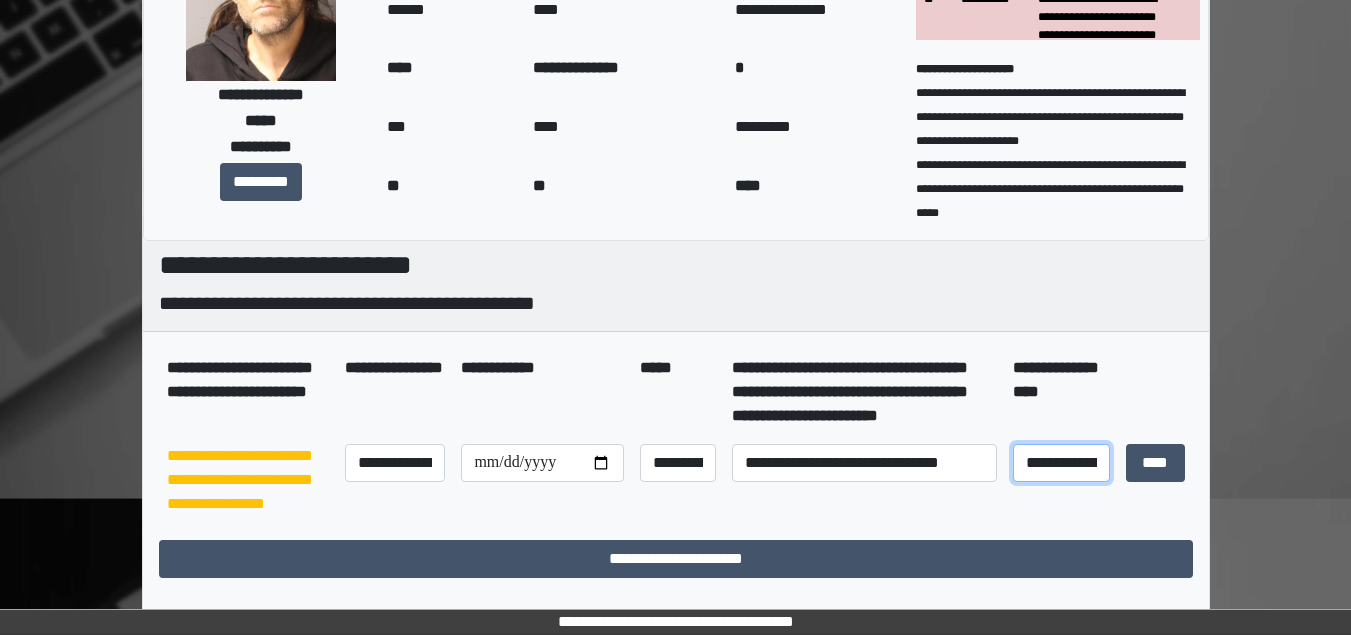 click on "**********" at bounding box center [1061, 463] 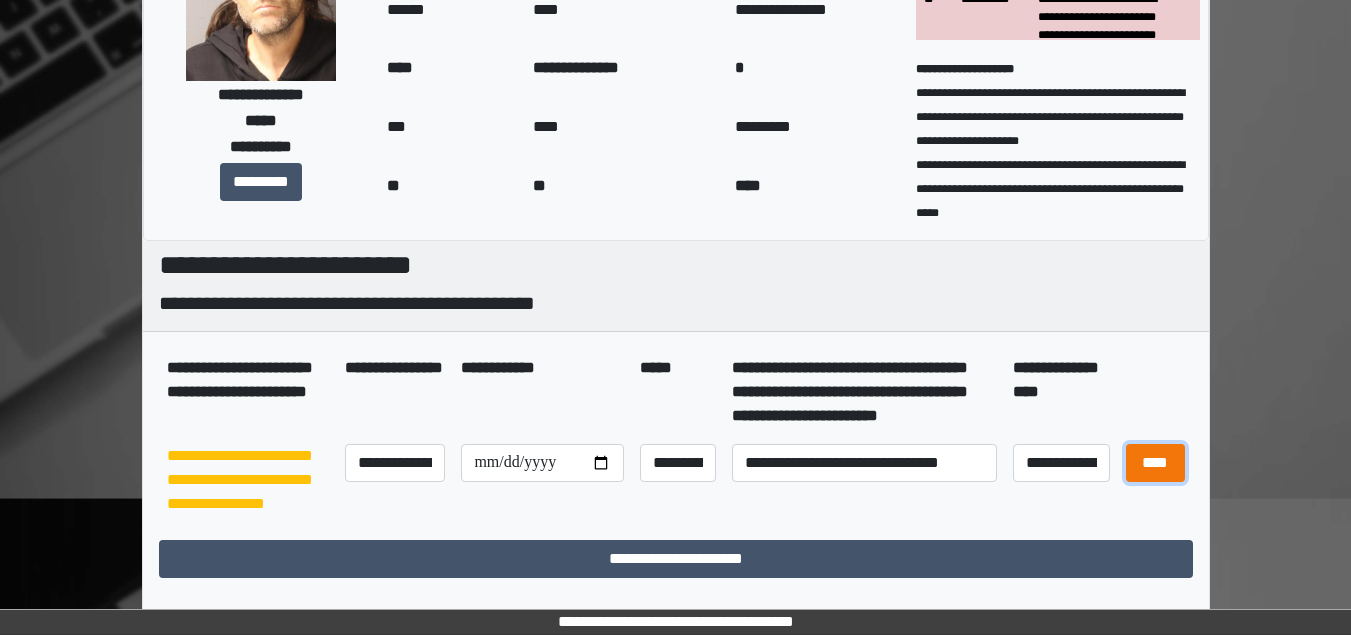 click on "****" at bounding box center (1155, 463) 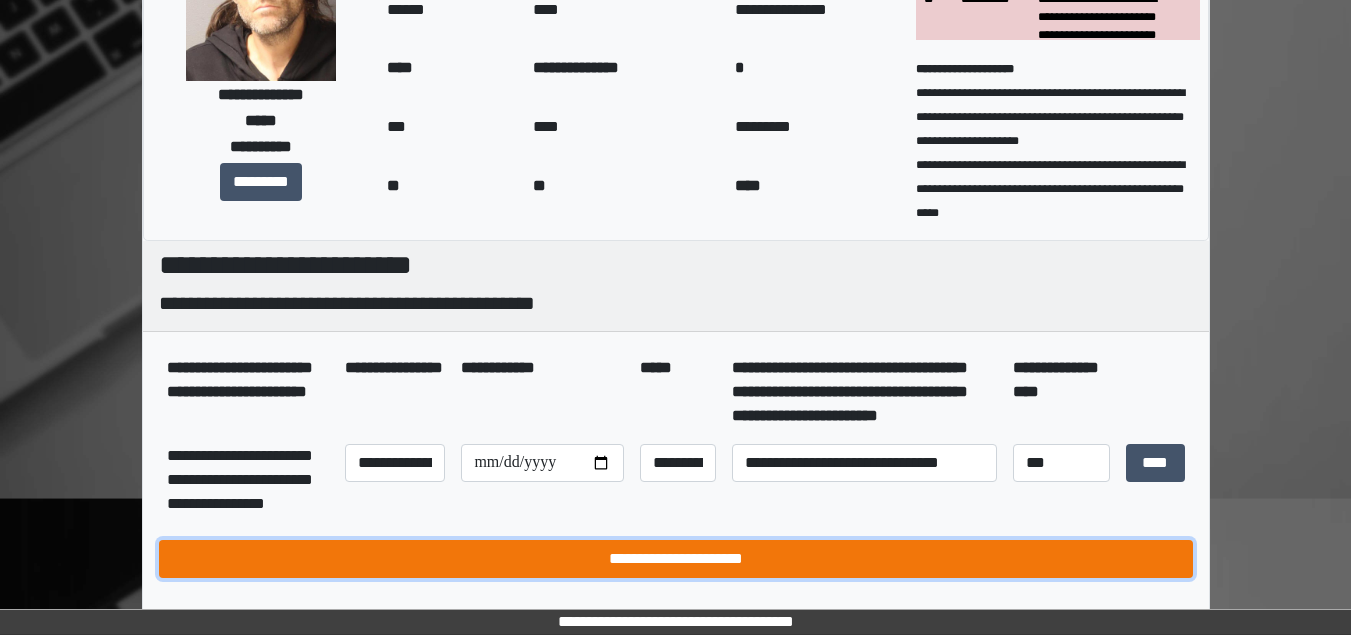 click on "**********" at bounding box center [676, 559] 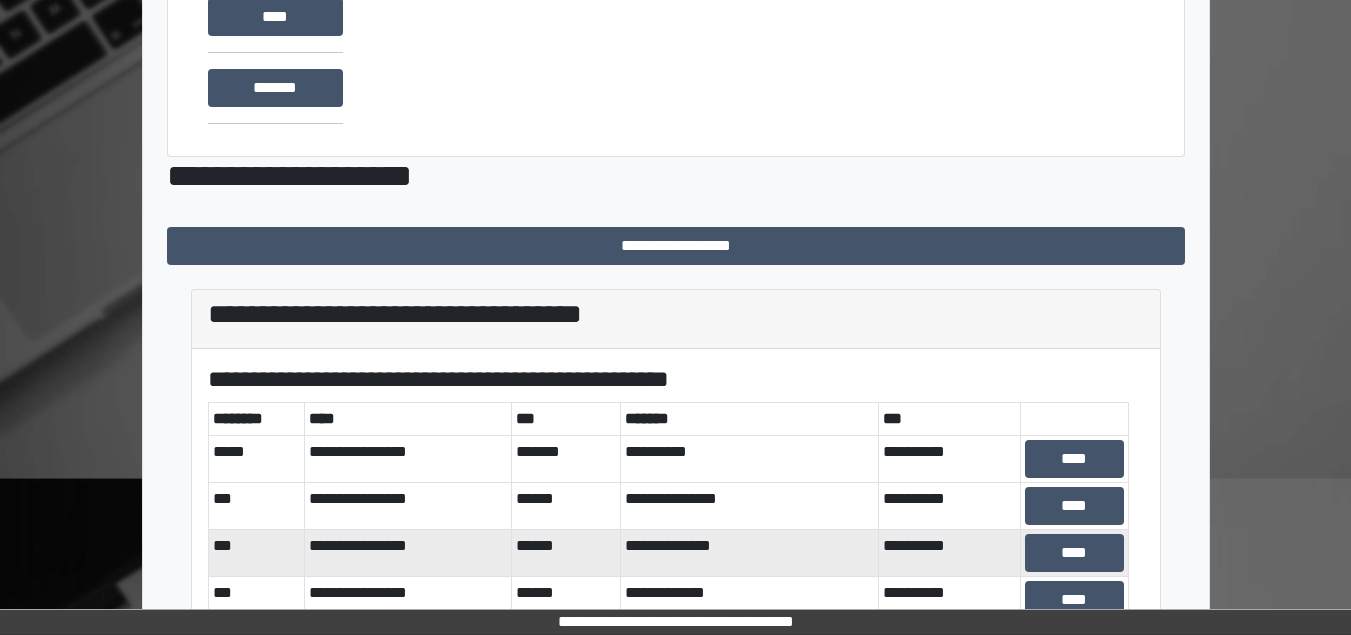 scroll, scrollTop: 300, scrollLeft: 0, axis: vertical 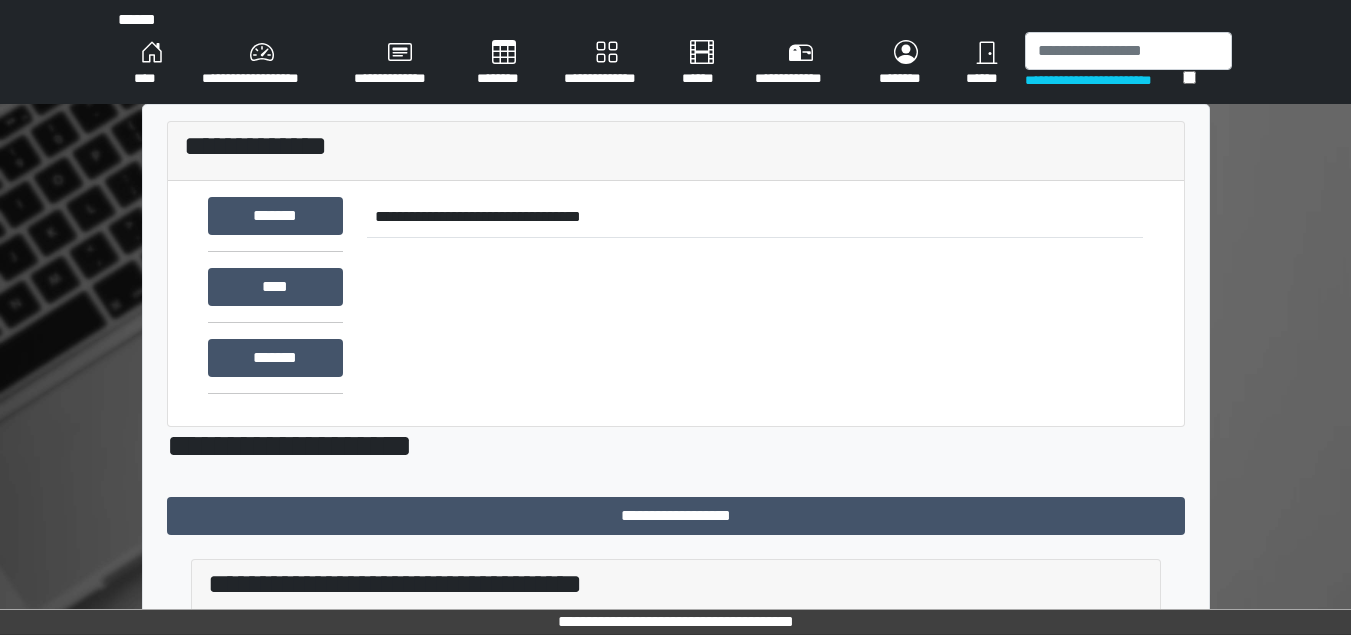 click on "****" at bounding box center (152, 64) 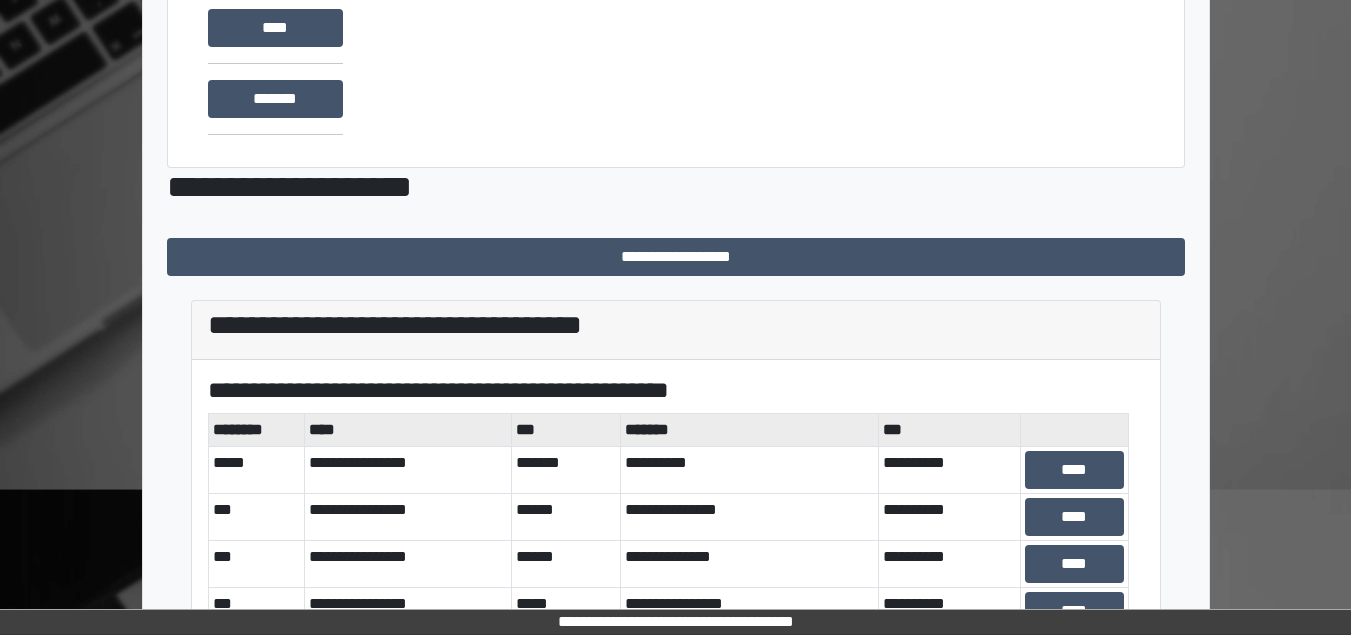 scroll, scrollTop: 300, scrollLeft: 0, axis: vertical 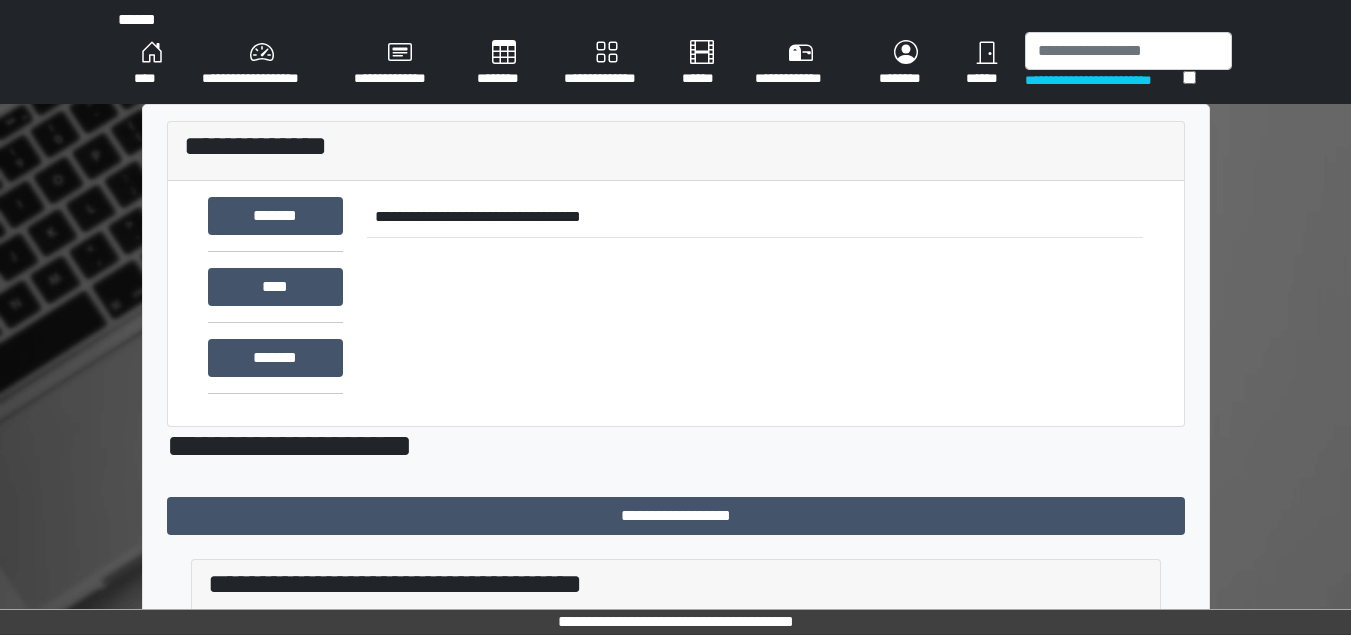 click on "****" at bounding box center [152, 64] 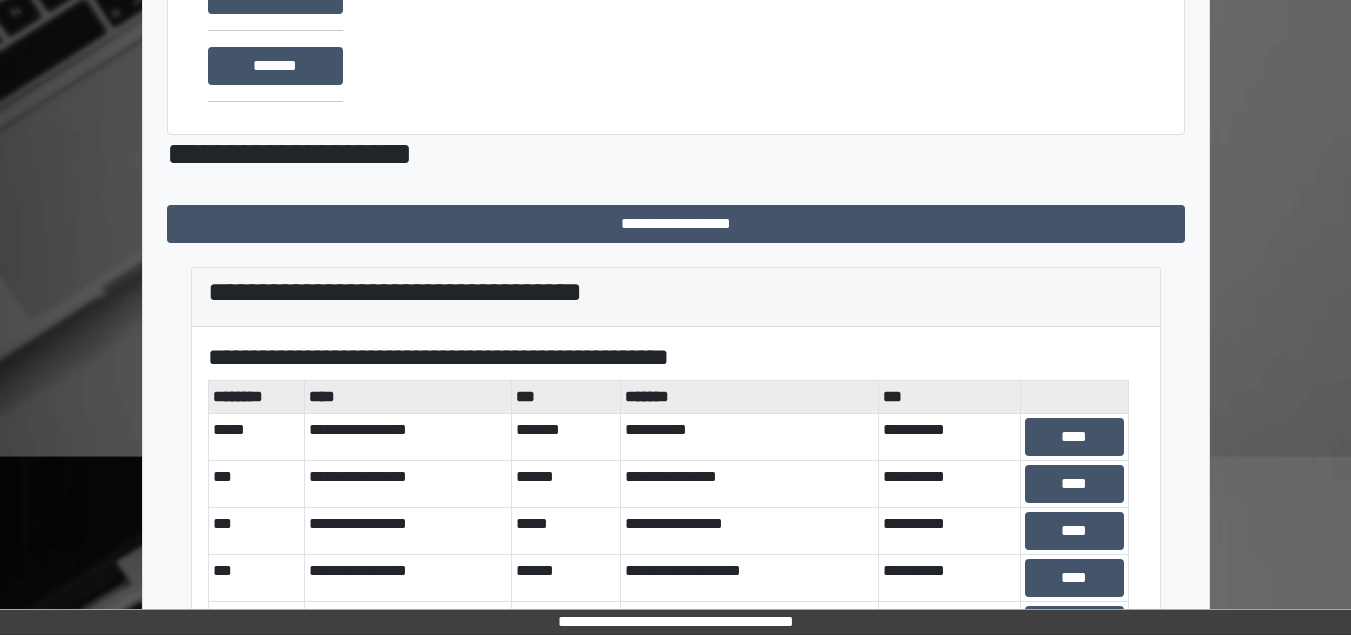 scroll, scrollTop: 300, scrollLeft: 0, axis: vertical 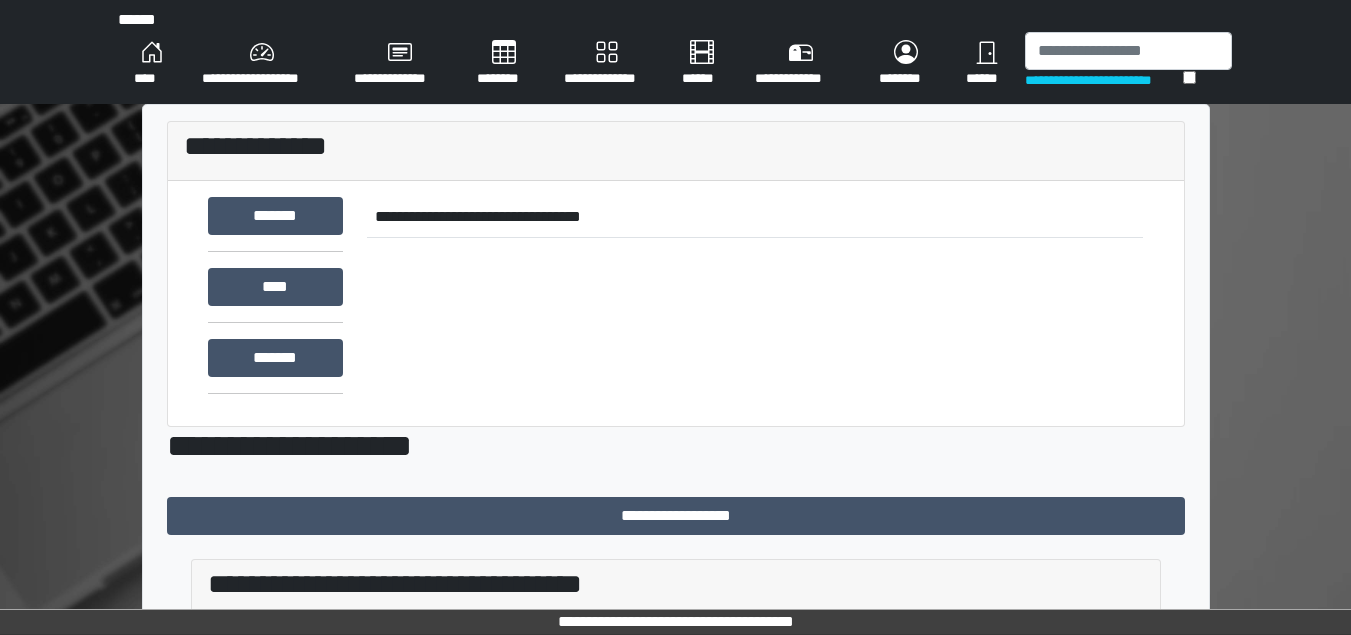 click on "****" at bounding box center [152, 64] 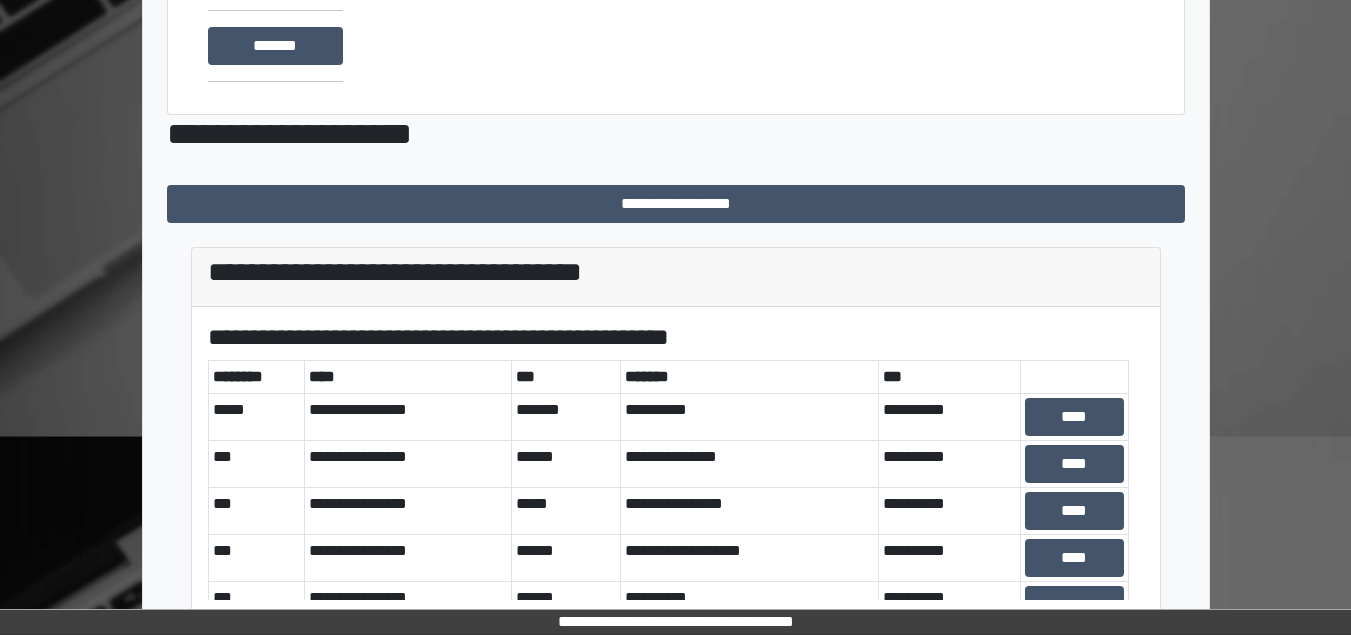 scroll, scrollTop: 335, scrollLeft: 0, axis: vertical 